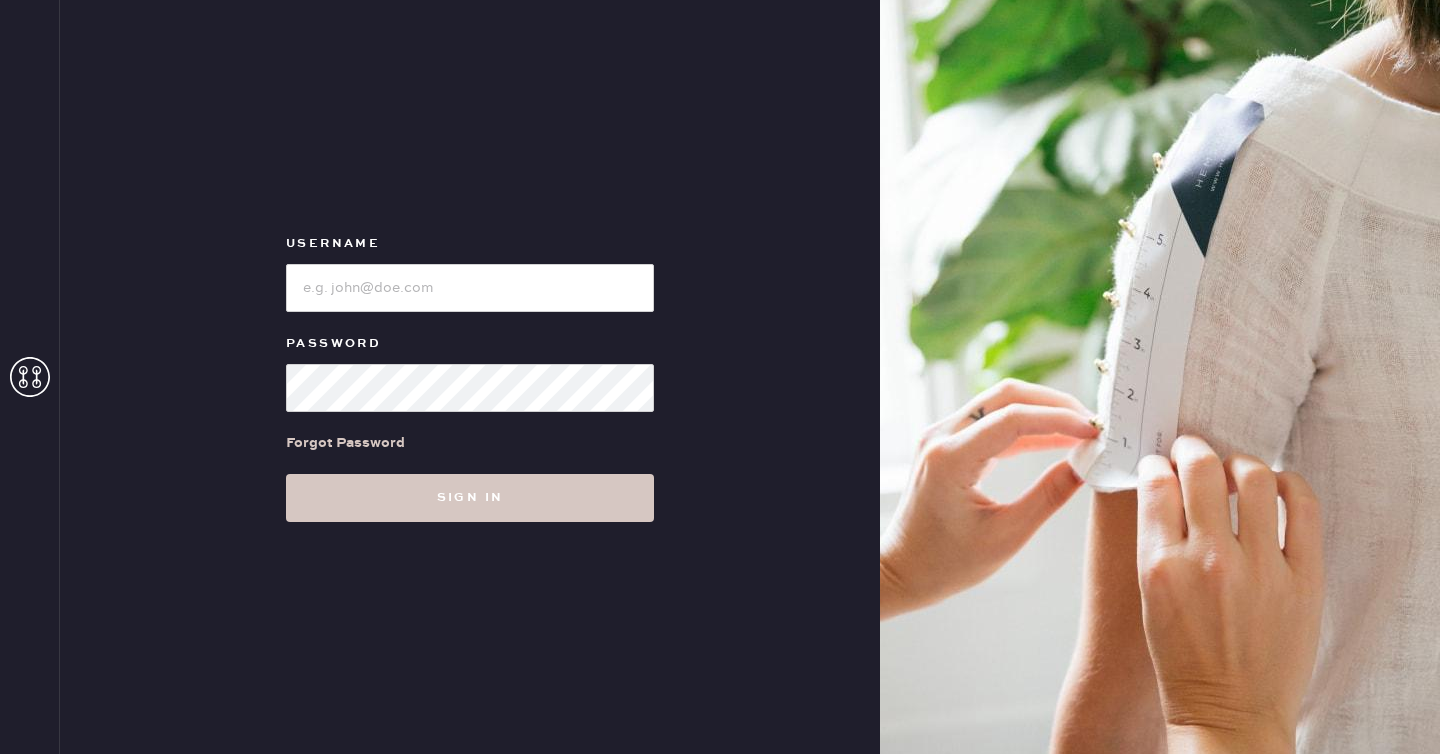 scroll, scrollTop: 0, scrollLeft: 0, axis: both 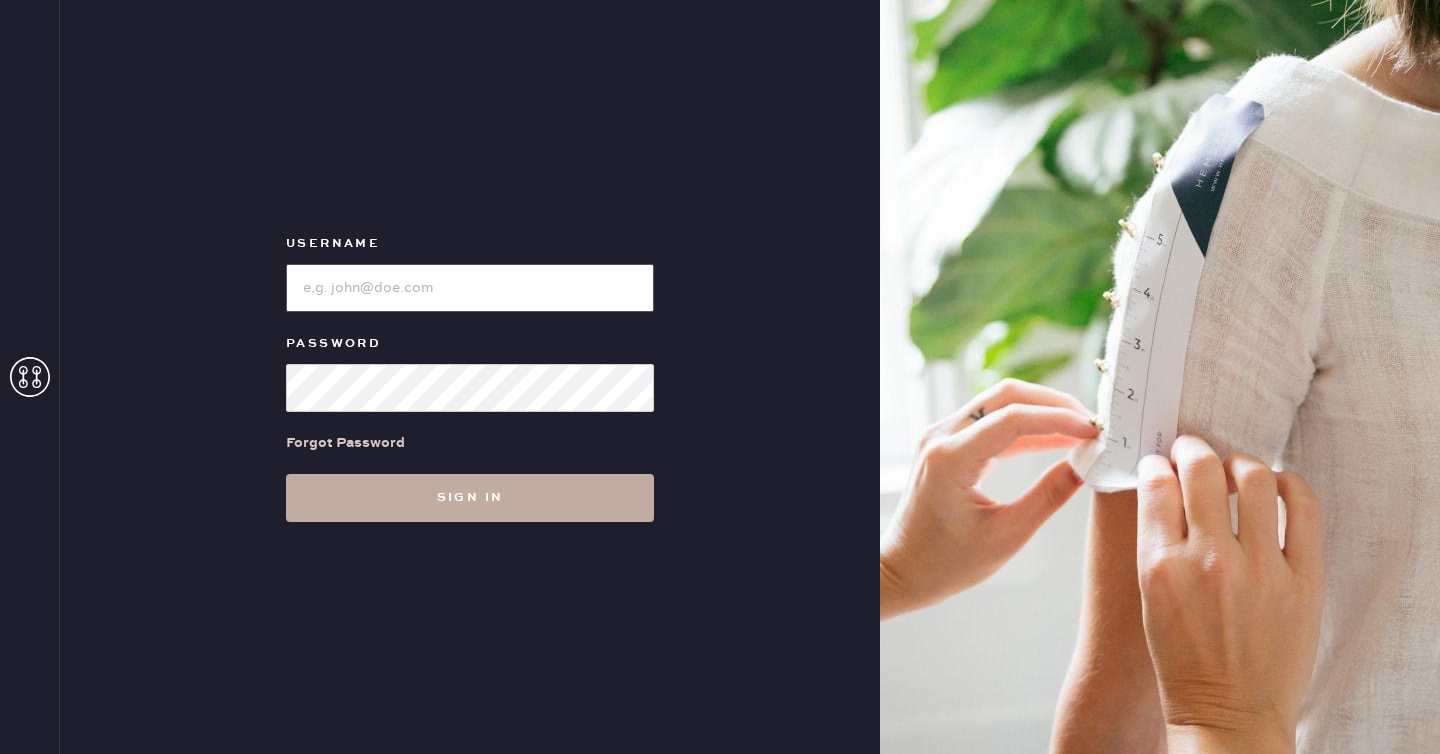 type on "Reformation Seattle Associate" 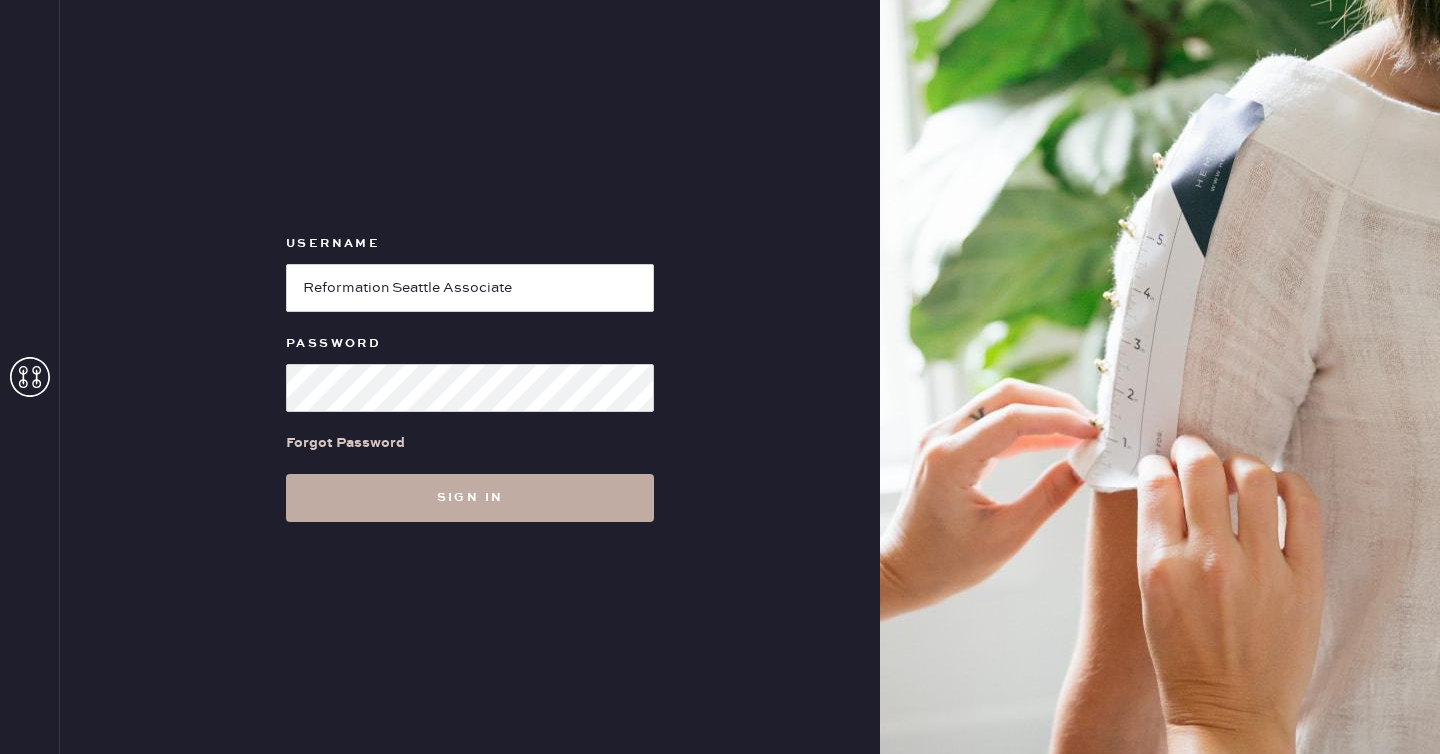 click on "Sign in" at bounding box center (470, 498) 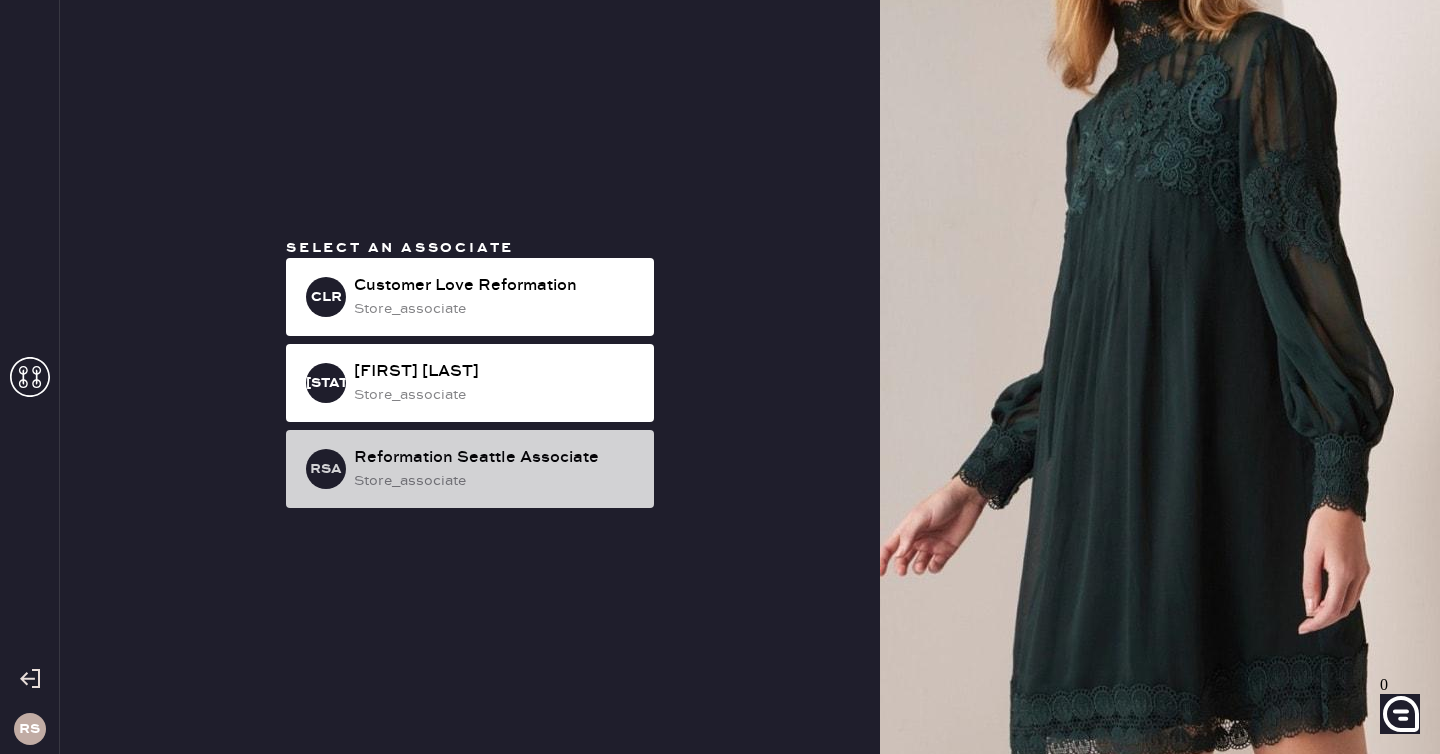 click on "Reformation Seattle Associate" at bounding box center [496, 286] 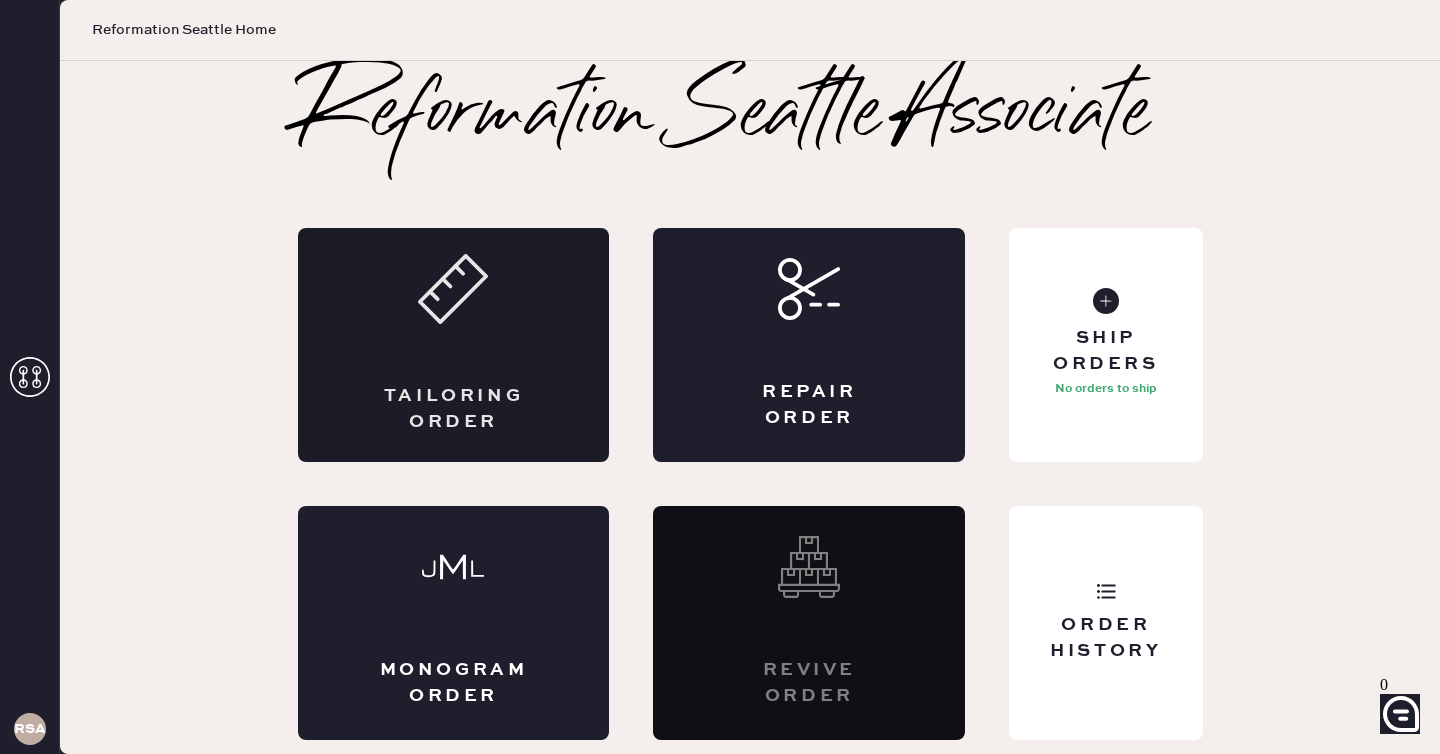click on "Tailoring Order" at bounding box center [454, 345] 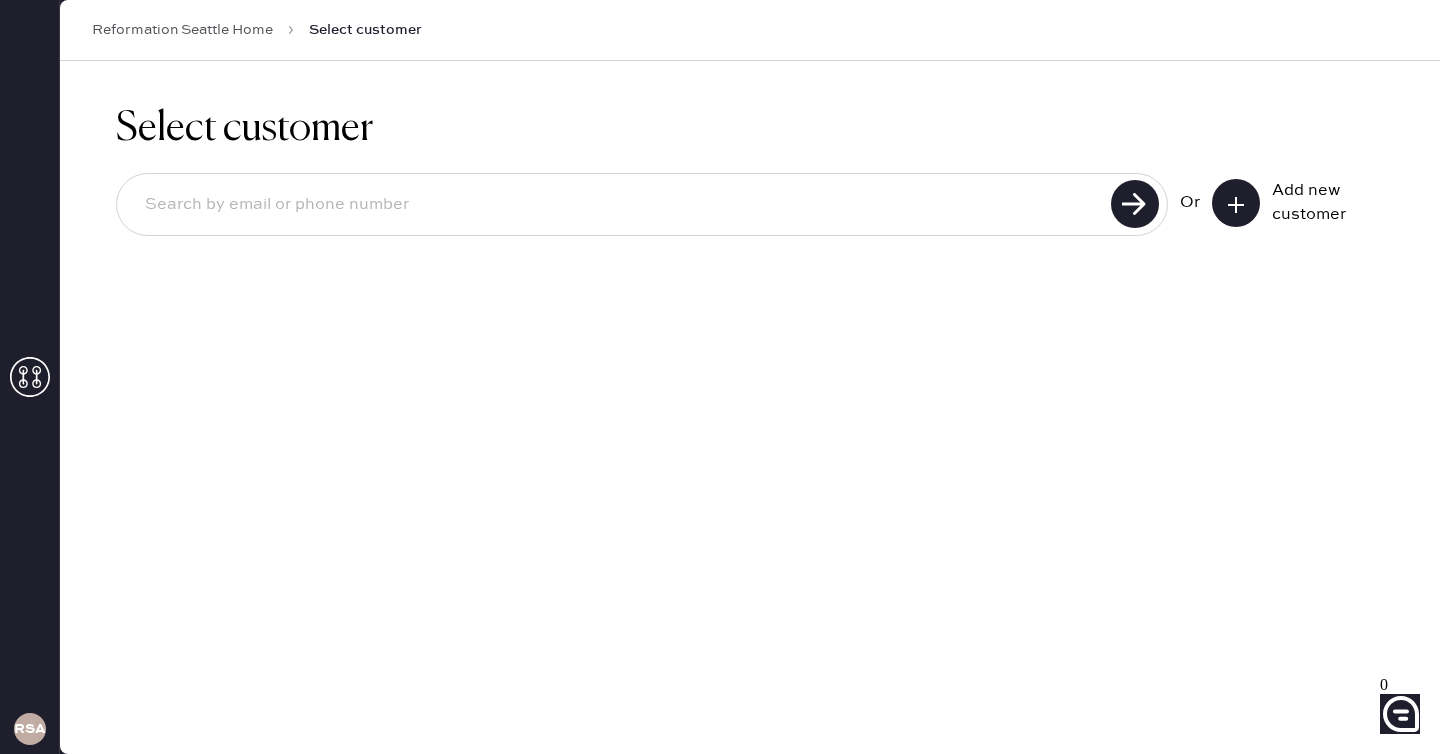 click at bounding box center [1236, 203] 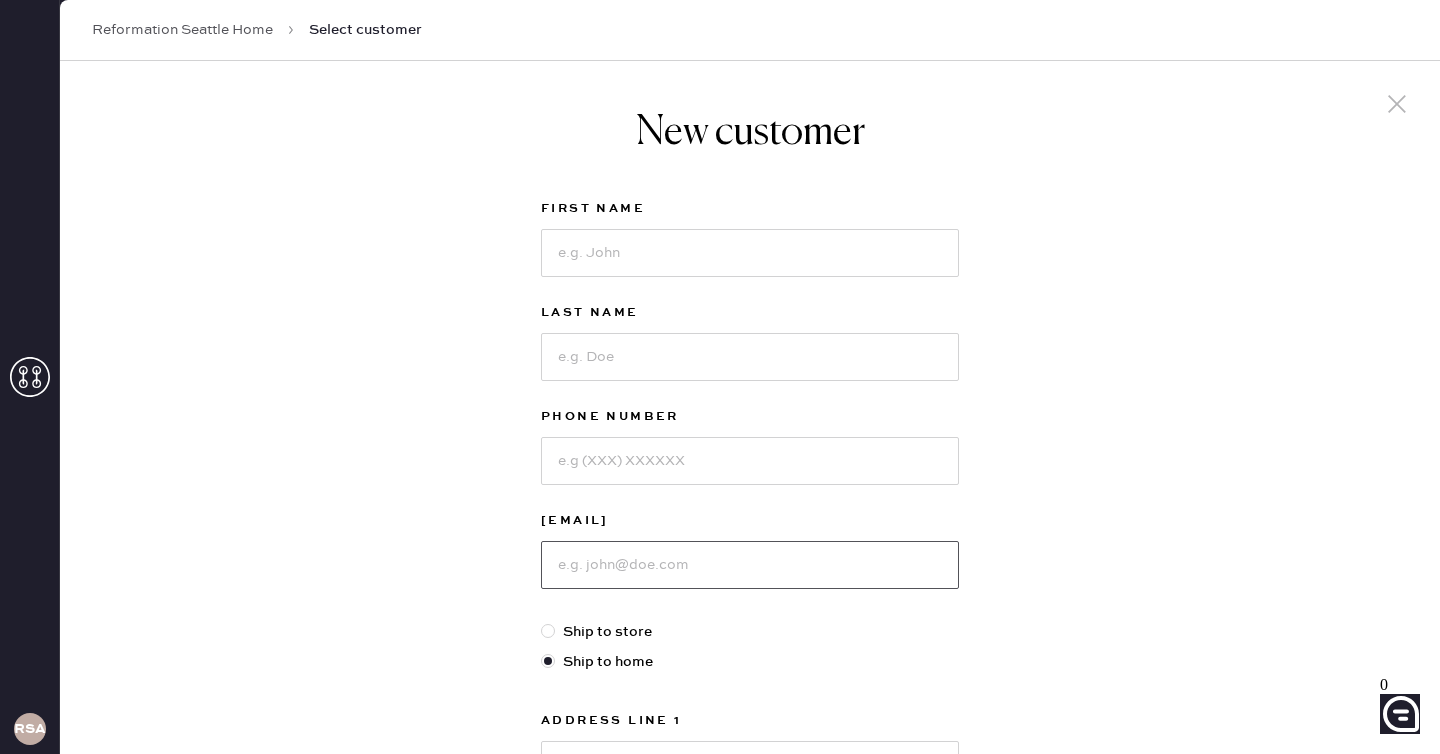 click at bounding box center (750, 565) 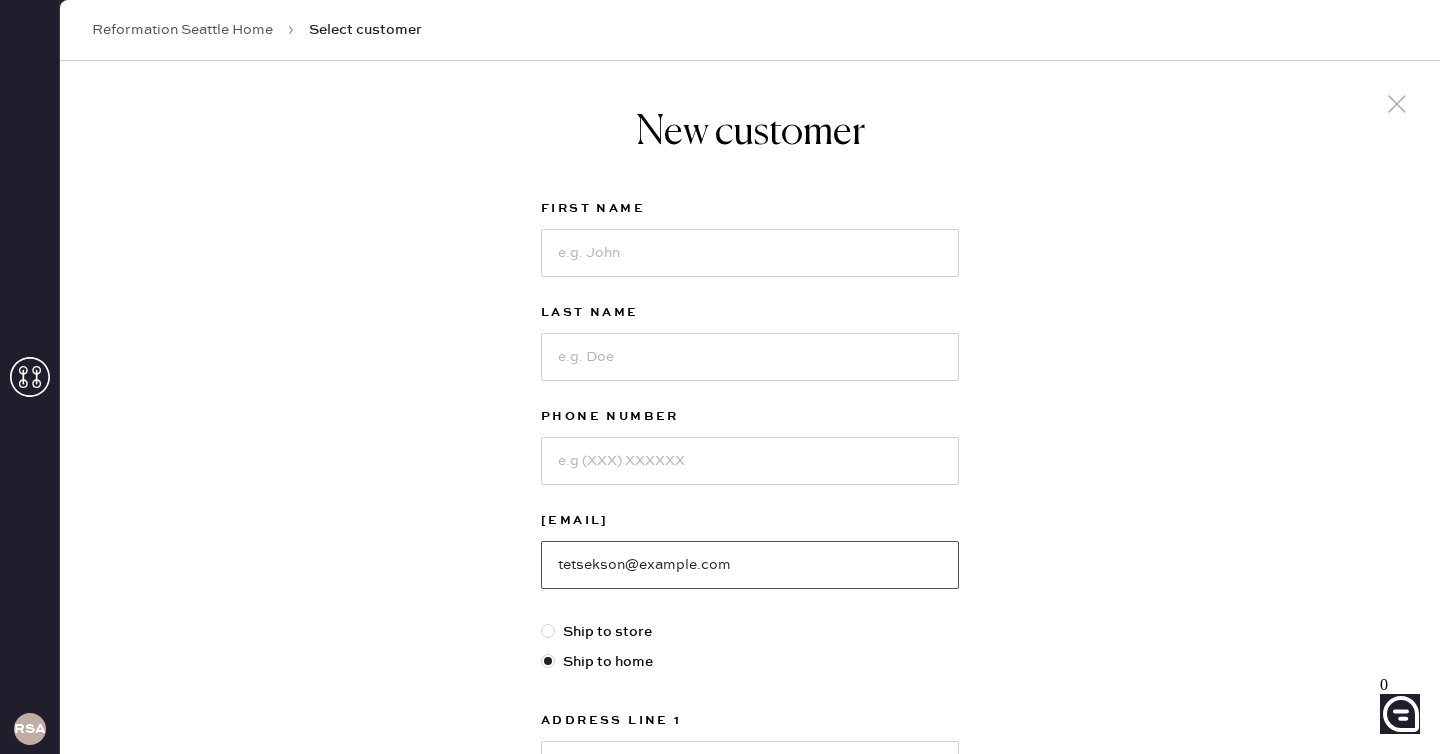 type on "tetsekson@example.com" 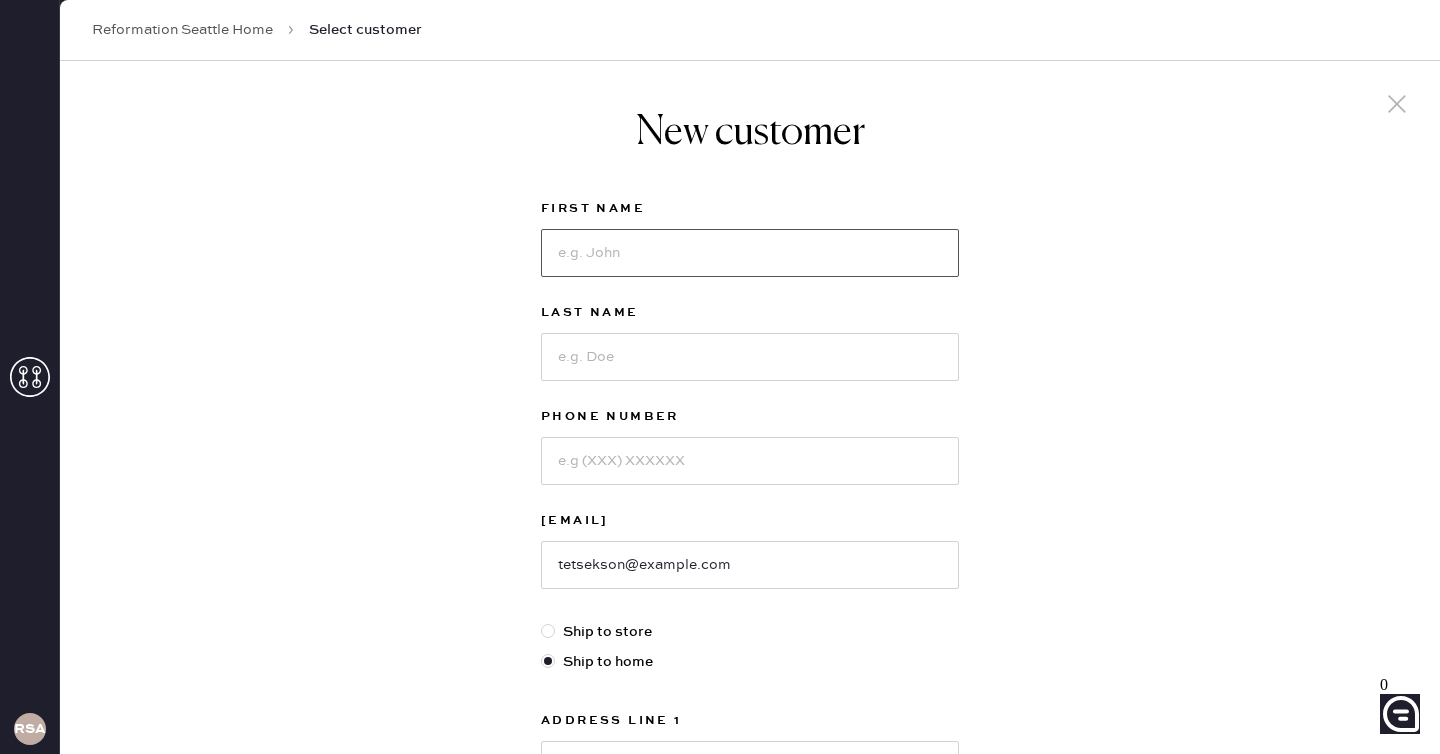 click at bounding box center [750, 253] 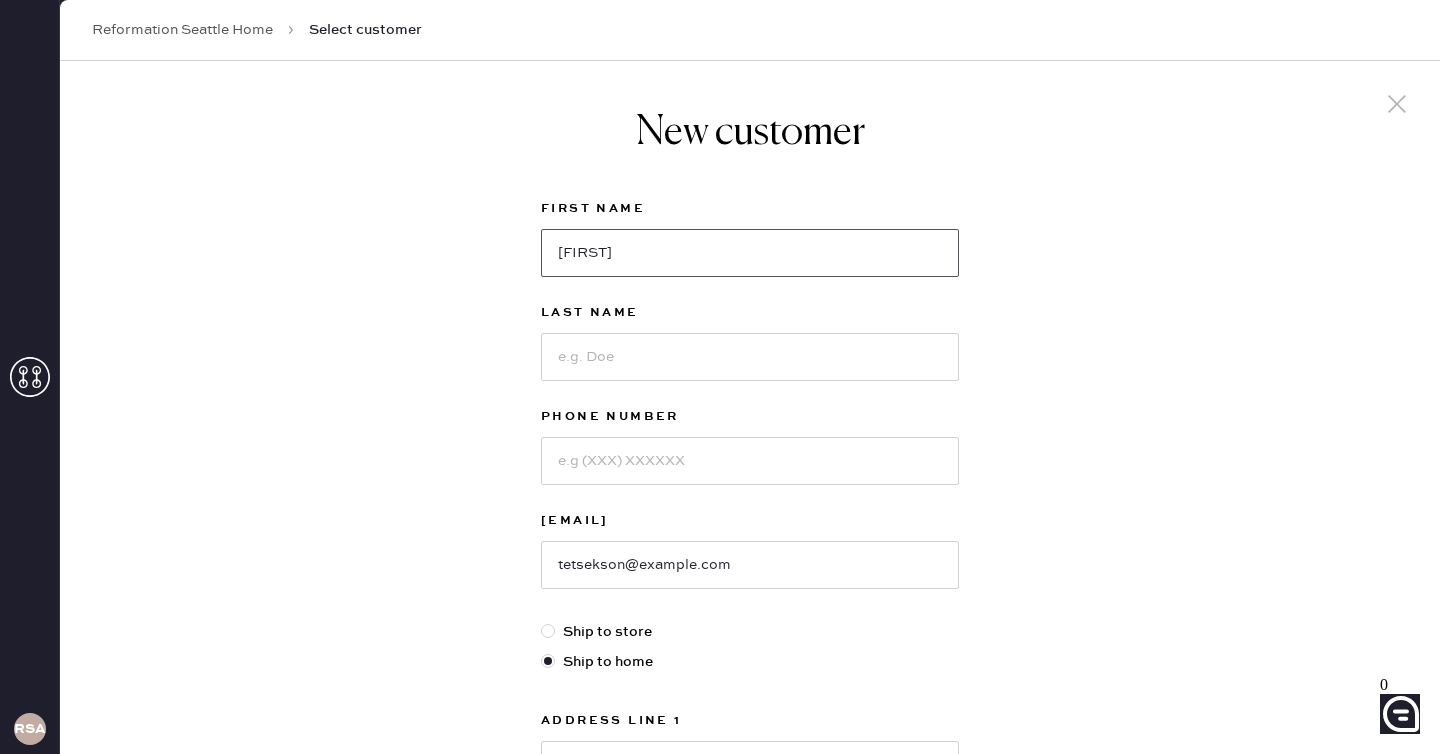 type on "[FIRST]" 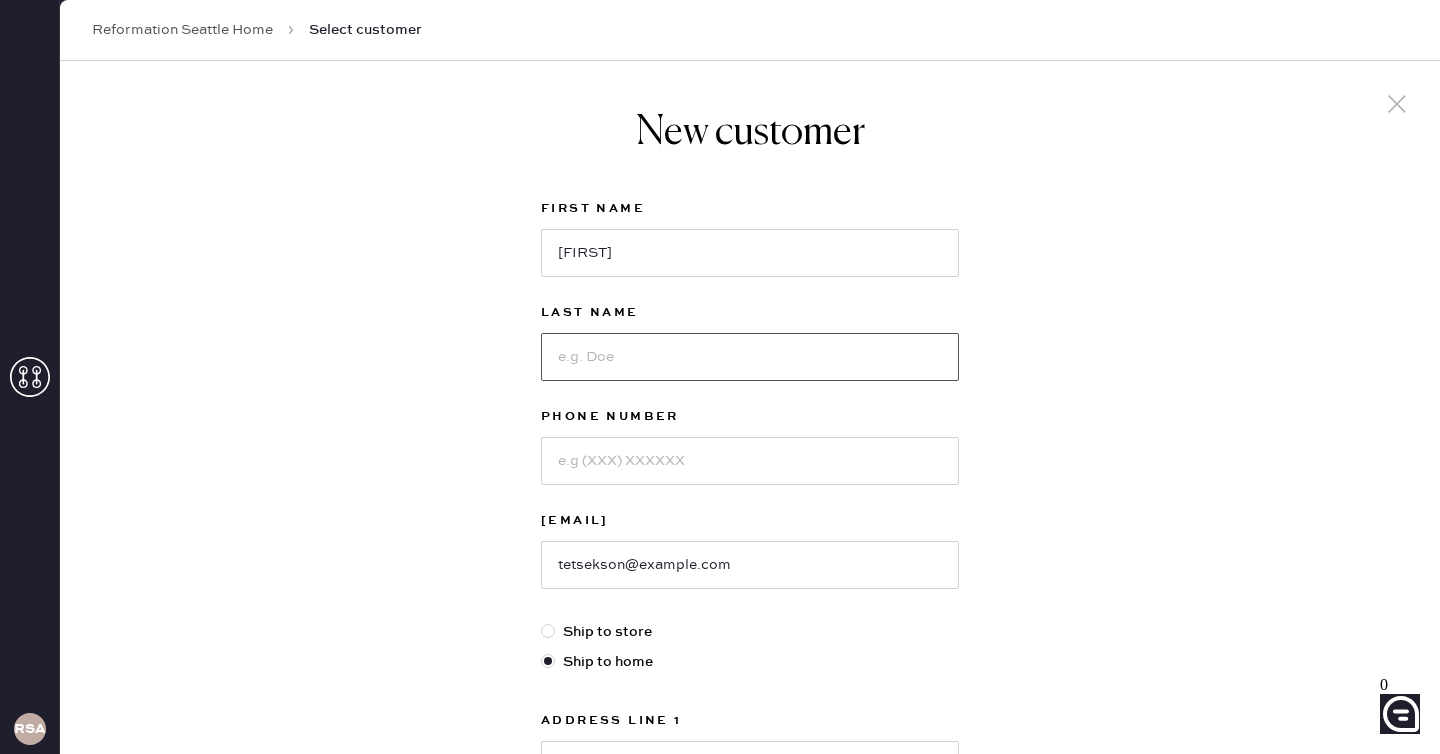 click at bounding box center [750, 357] 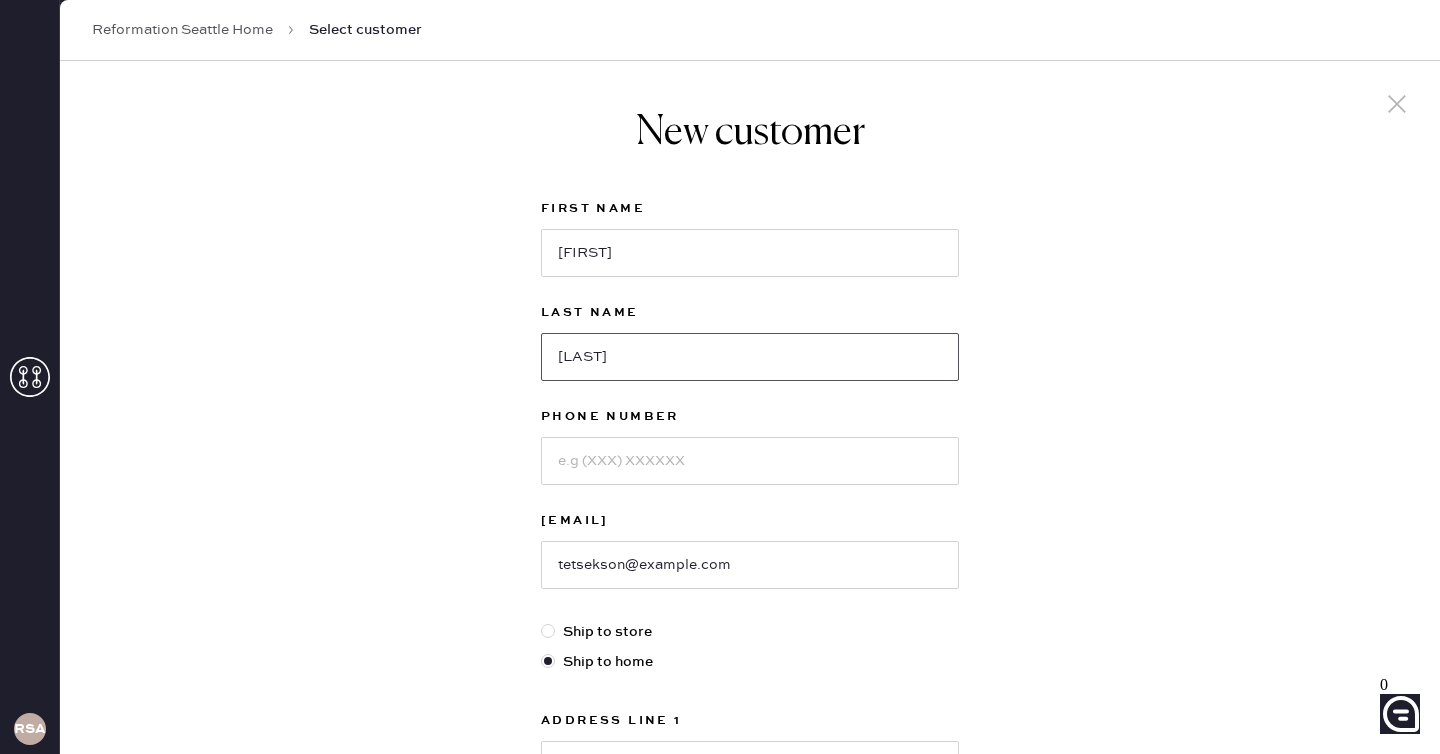 type on "[LAST]" 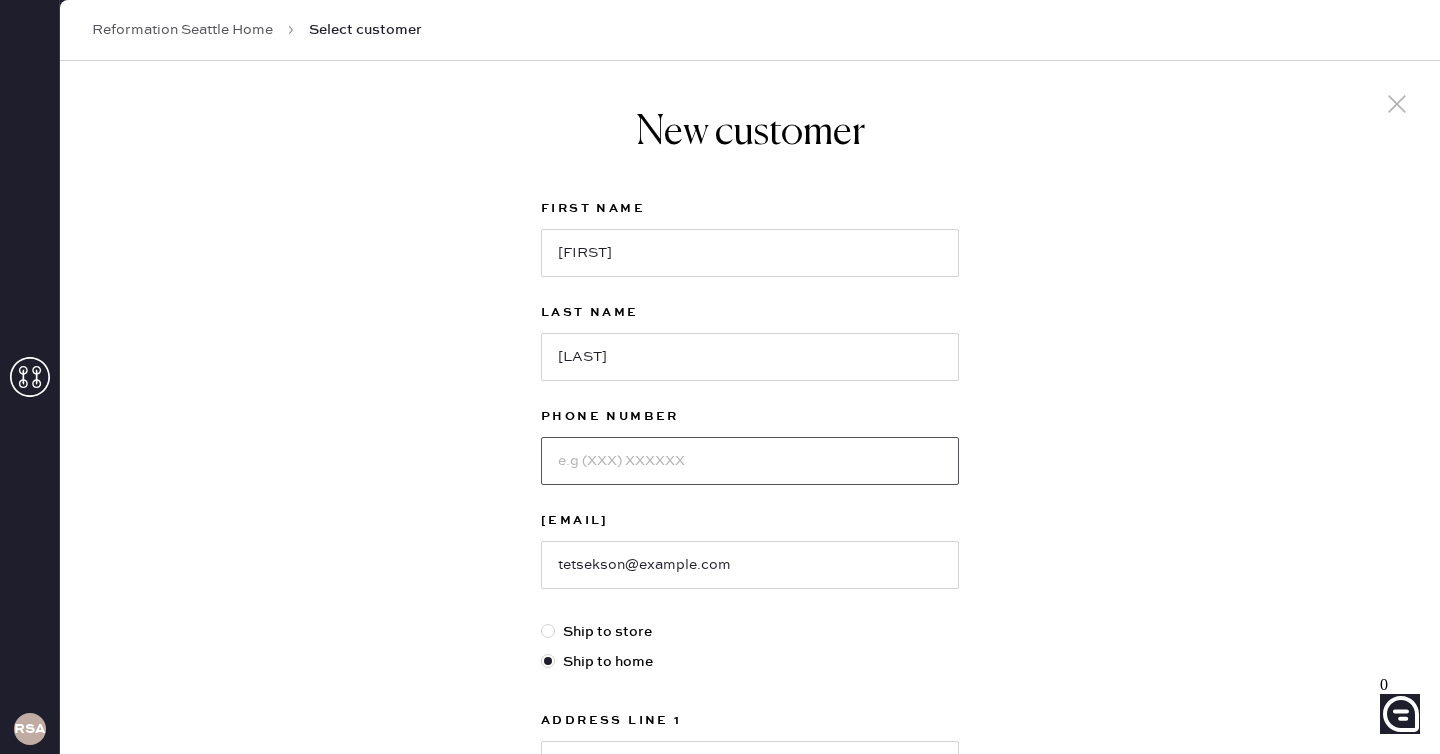 click at bounding box center [750, 461] 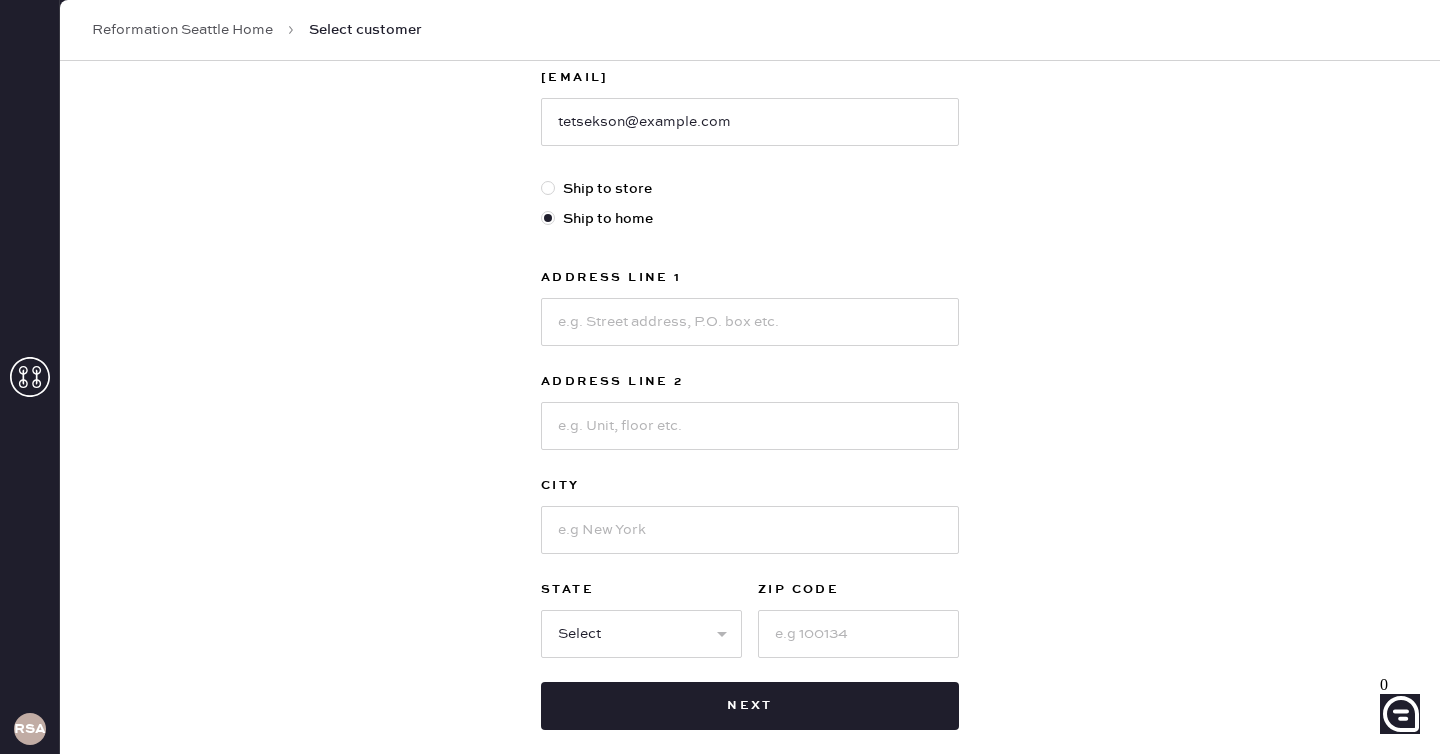scroll, scrollTop: 448, scrollLeft: 0, axis: vertical 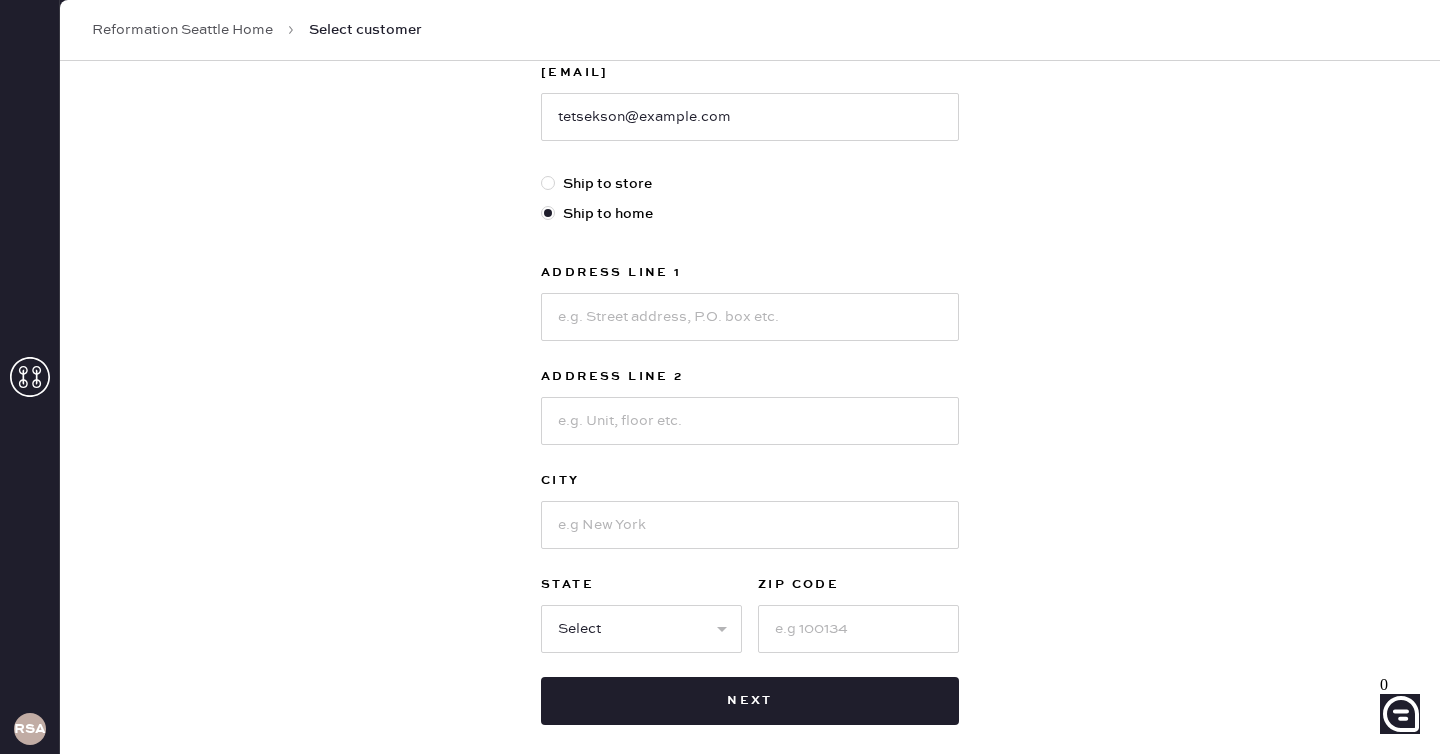 type on "555-2618464" 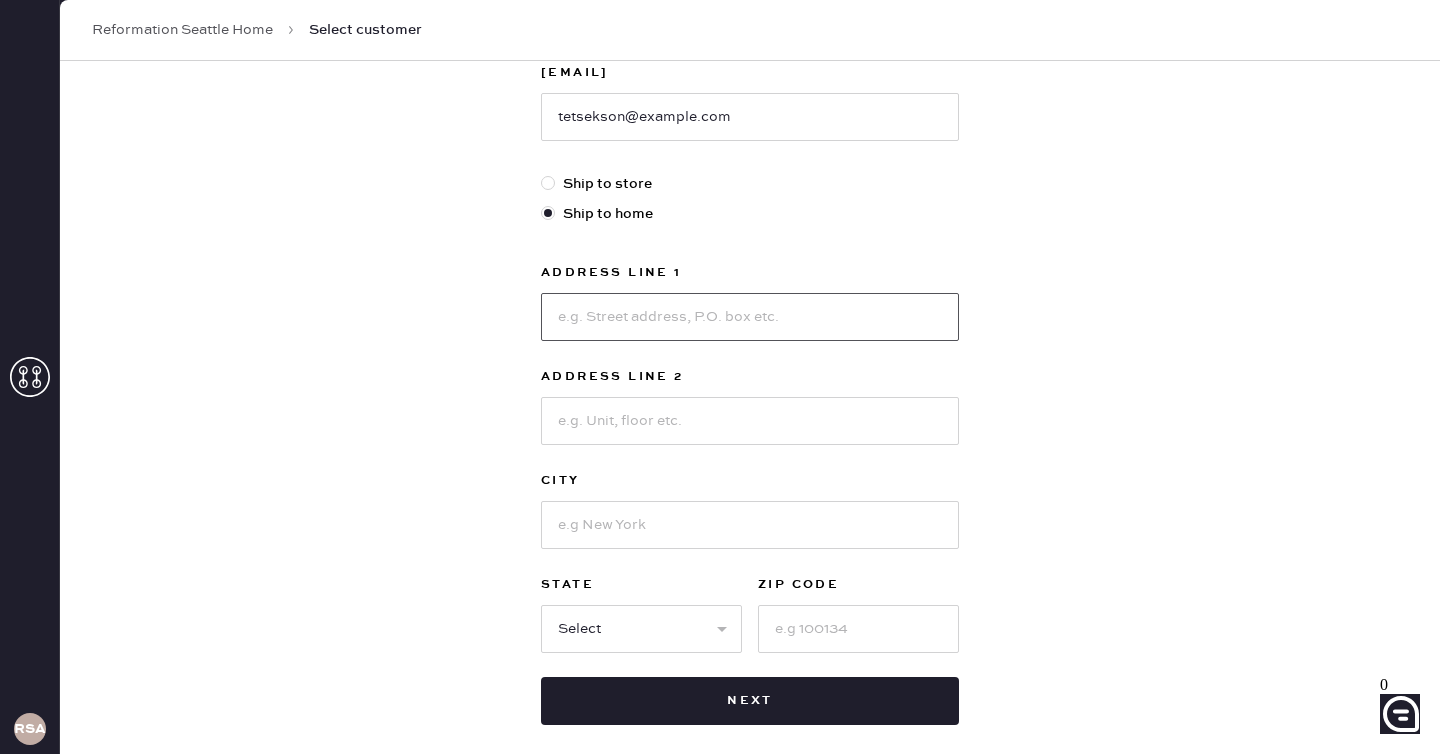 click at bounding box center (750, 317) 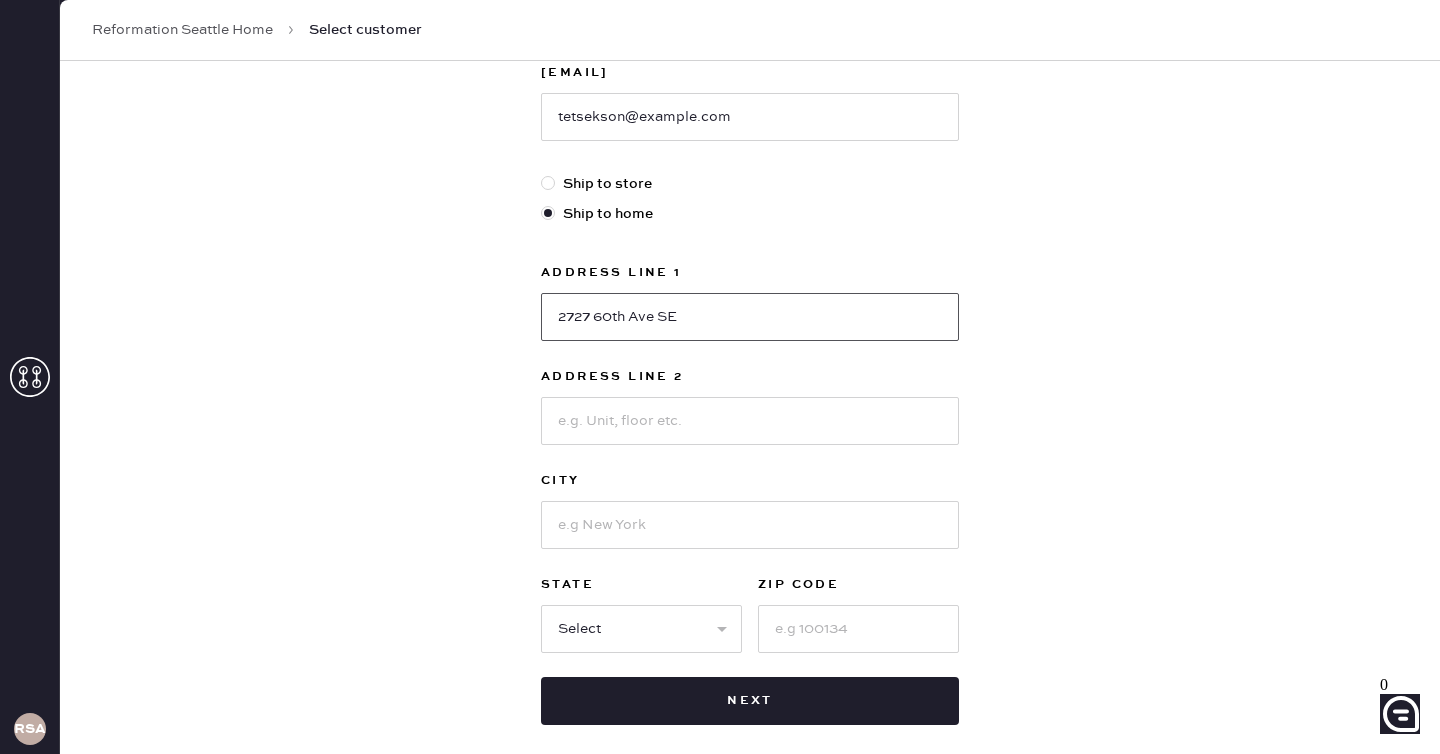 type on "2727 60th Ave SE" 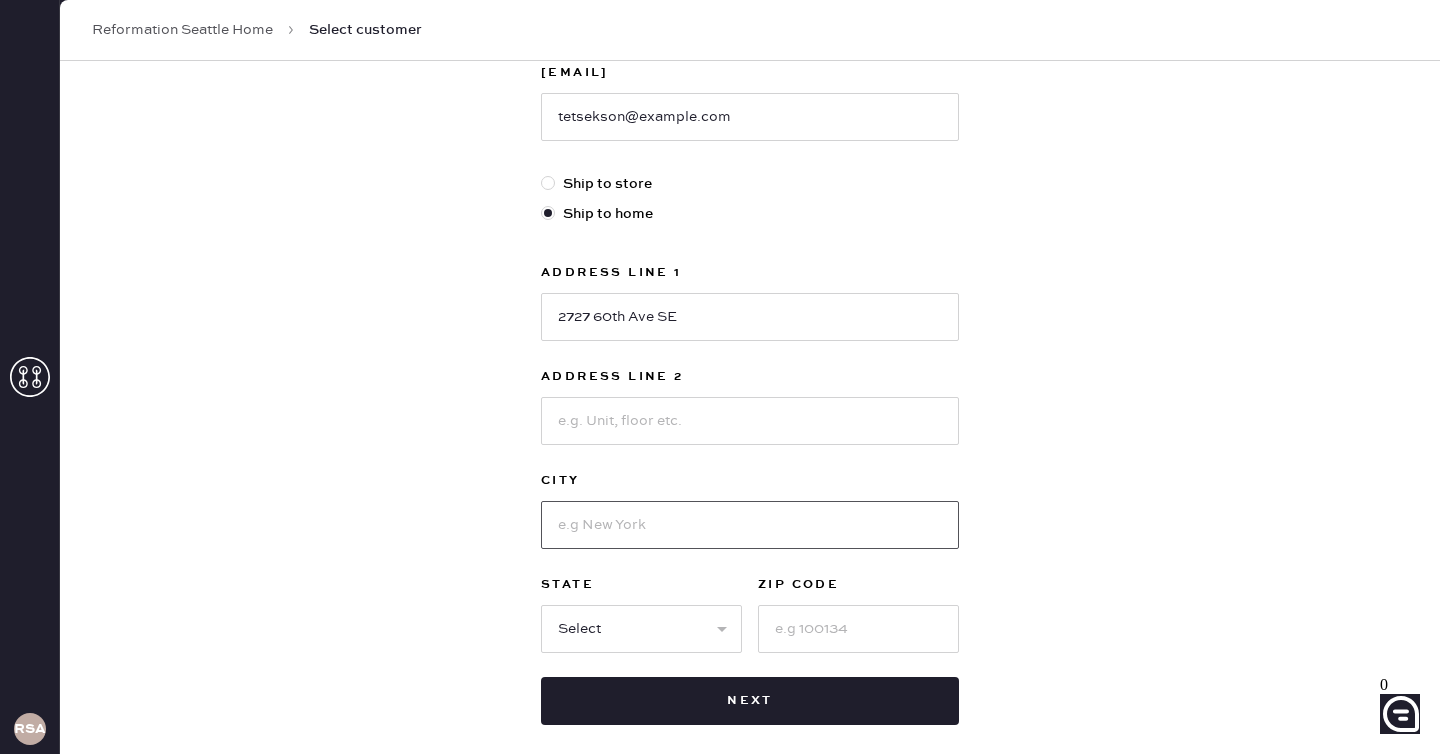 click at bounding box center (750, 525) 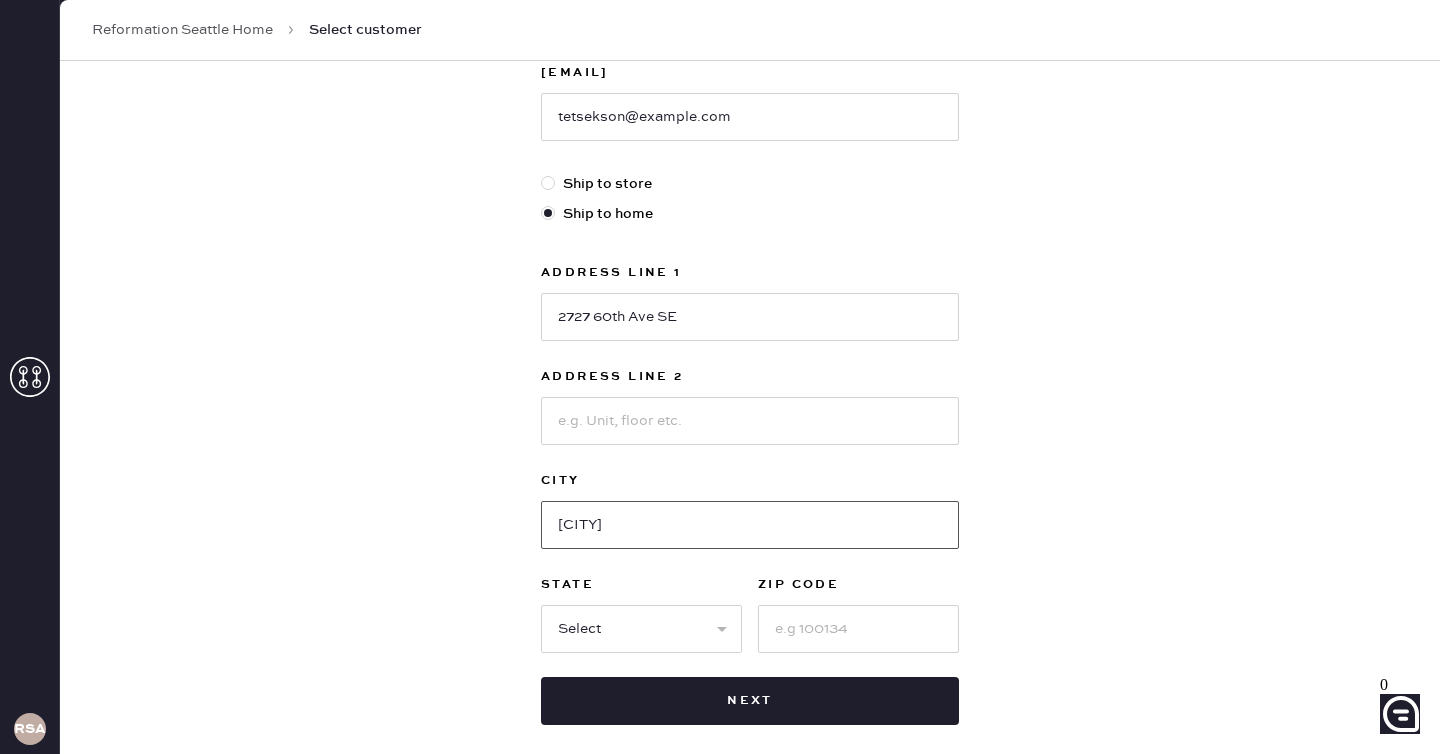 type on "[CITY]" 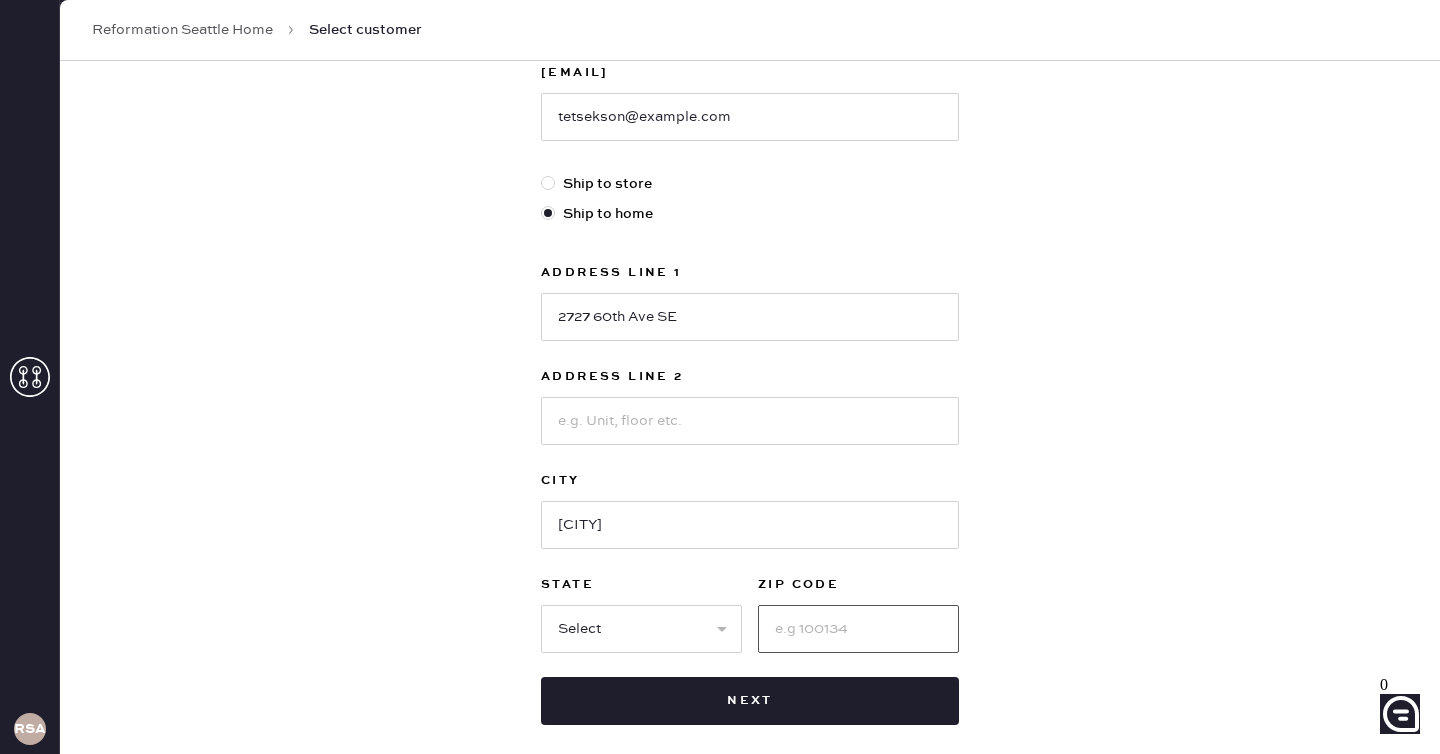 click at bounding box center [858, 629] 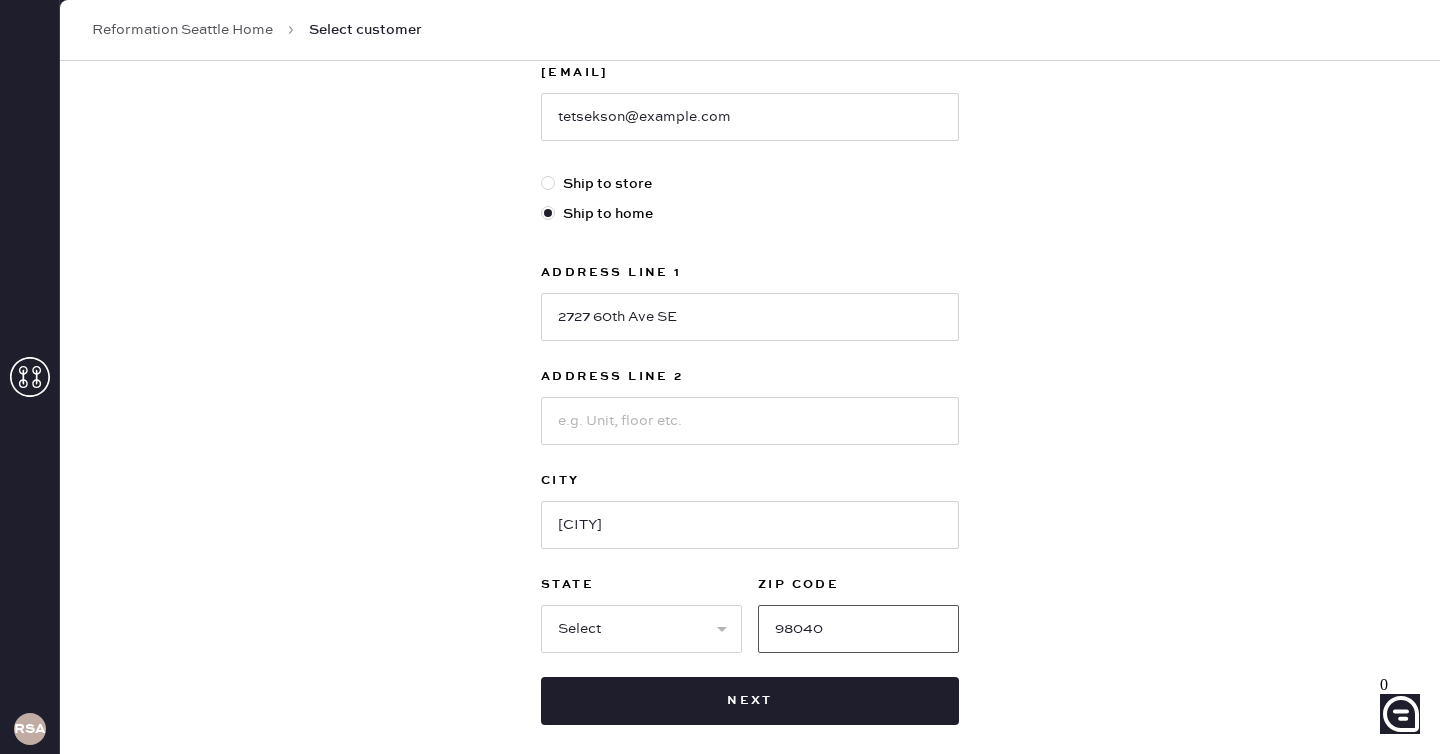 type on "98040" 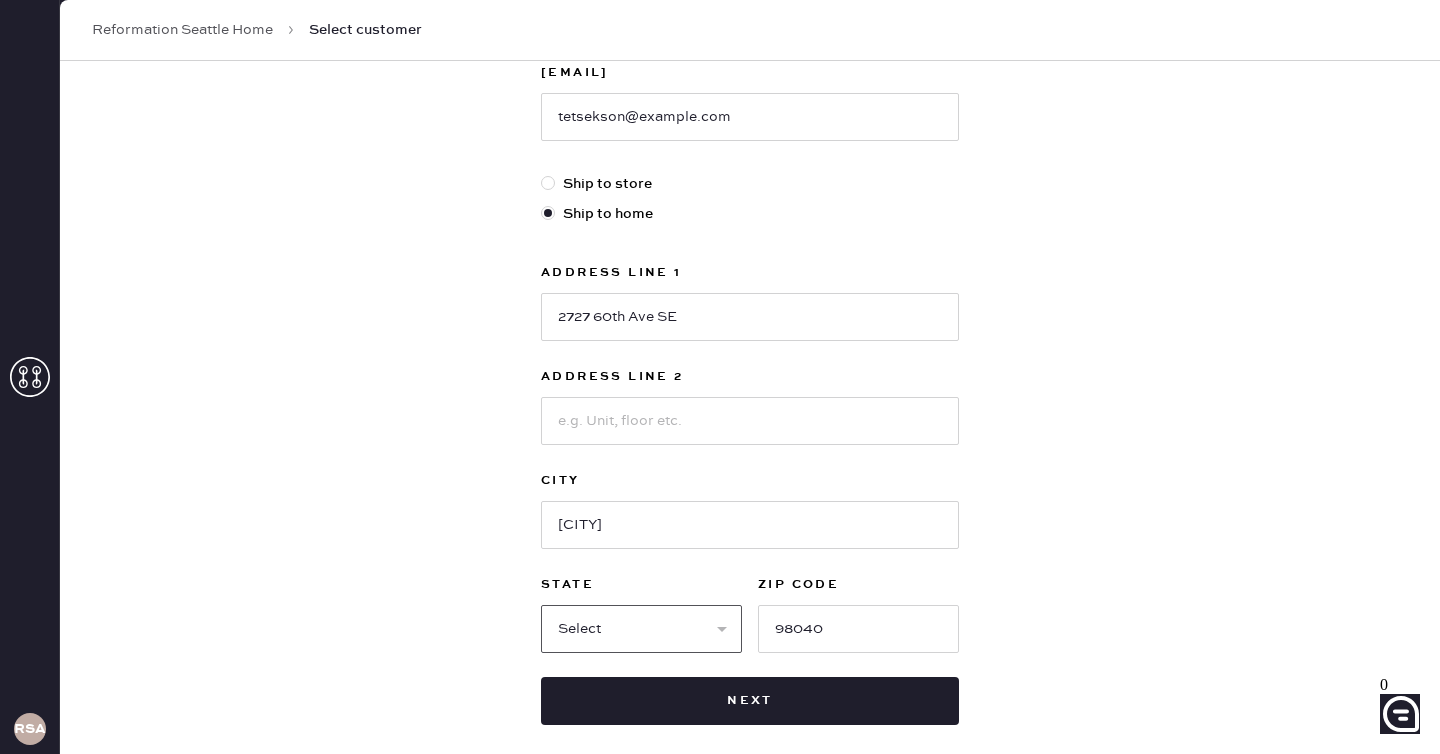 click on "Select AK AL AR AZ CA CO CT DC DE FL GA HI IA ID IL IN KS KY LA MA MD ME MI MN MO MS MT NC ND NE NH NJ NM NV NY OH OK OR PA RI SC SD TN TX UT VA VT WA WI WV WY" at bounding box center [641, 629] 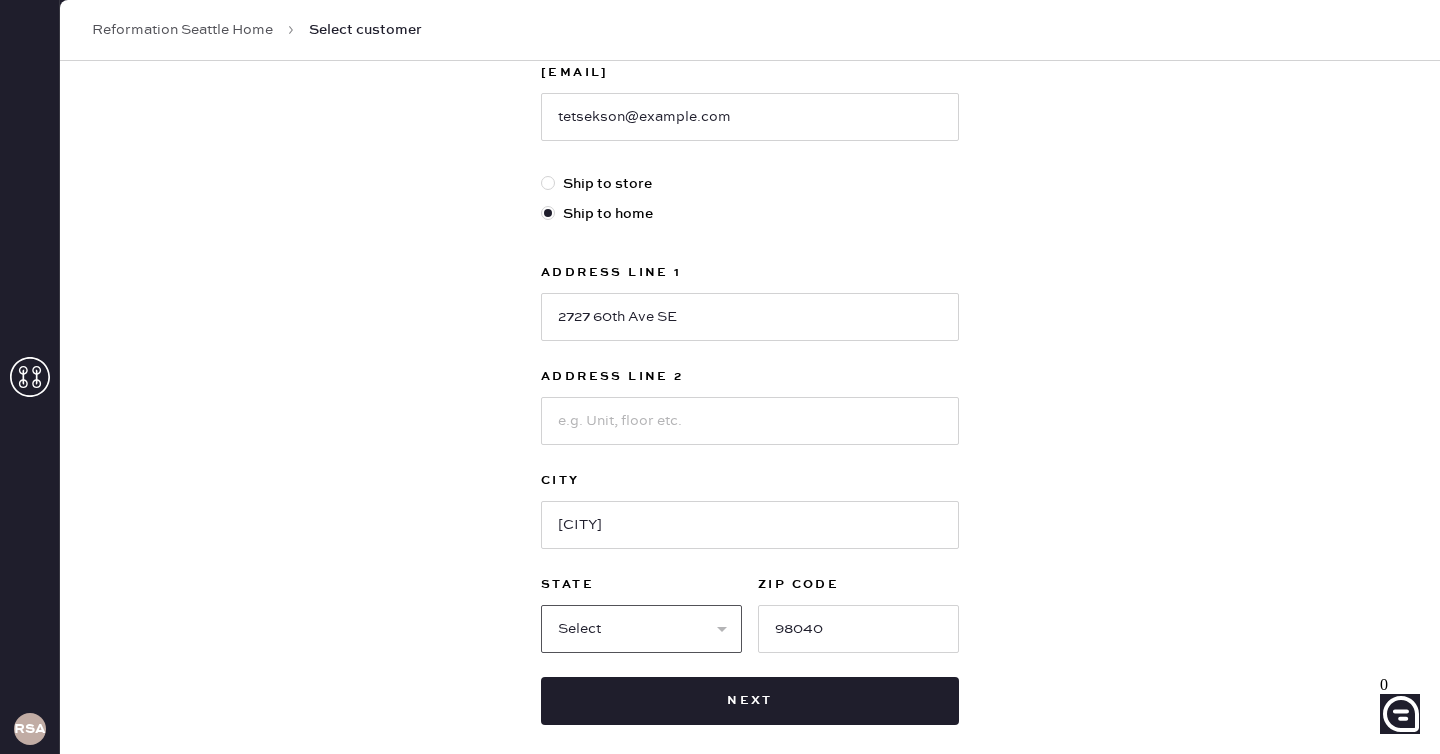 select on "[STATE]" 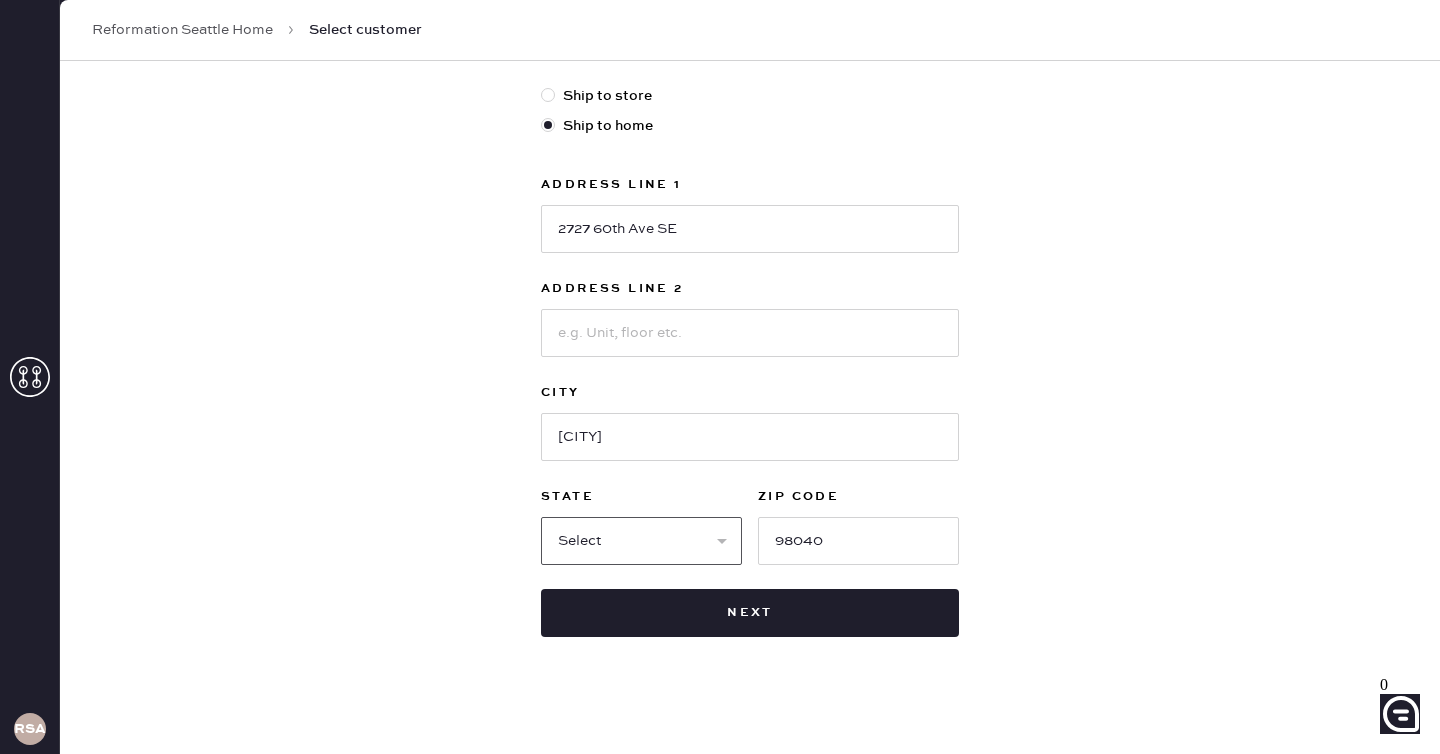 scroll, scrollTop: 547, scrollLeft: 0, axis: vertical 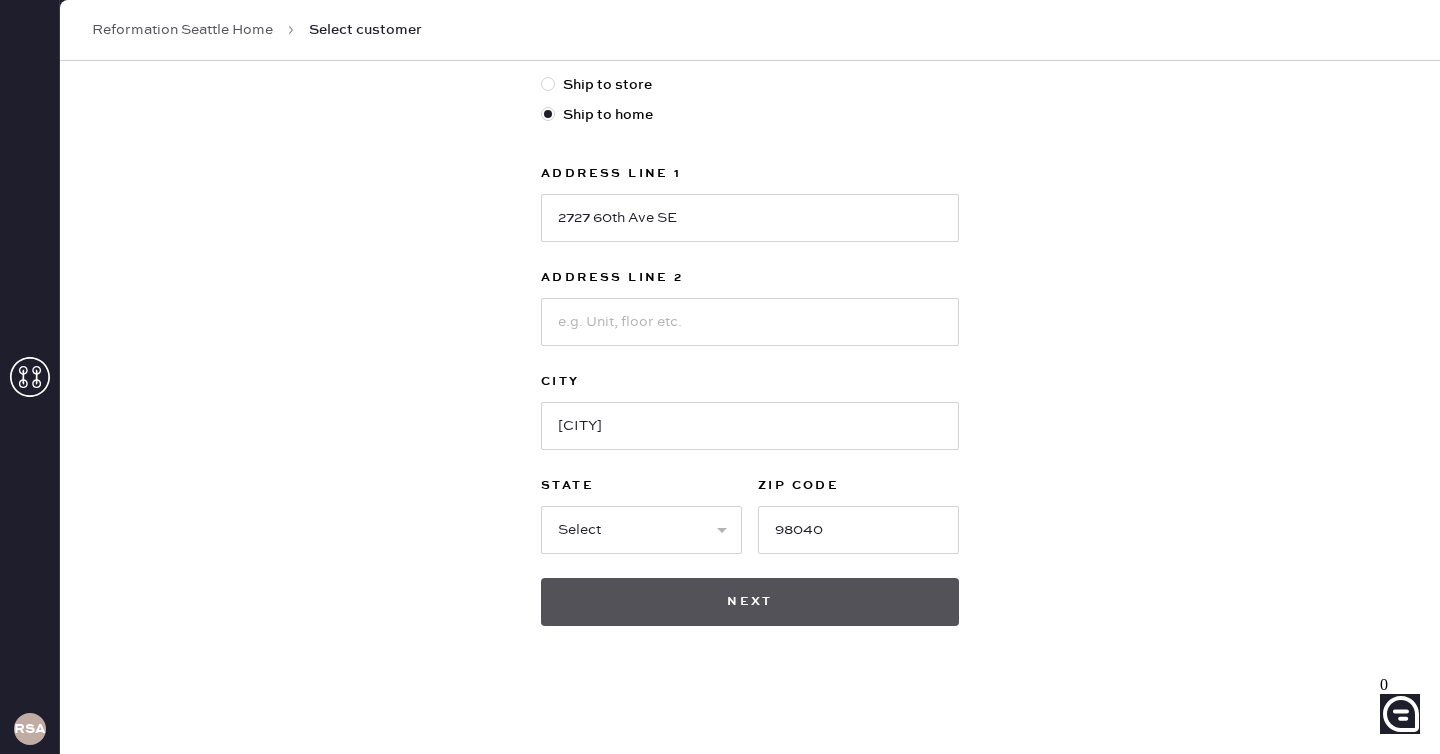 click on "Next" at bounding box center (750, 602) 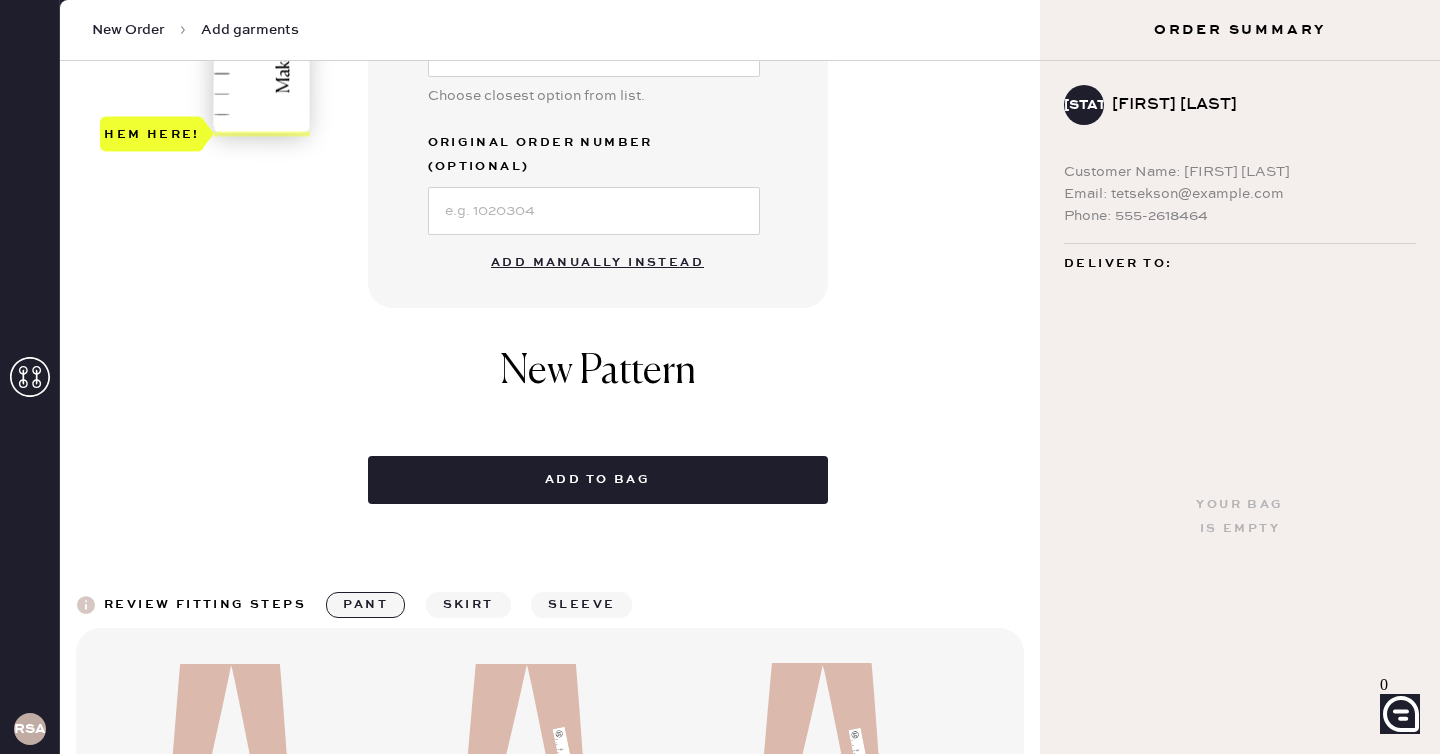 scroll, scrollTop: 716, scrollLeft: 0, axis: vertical 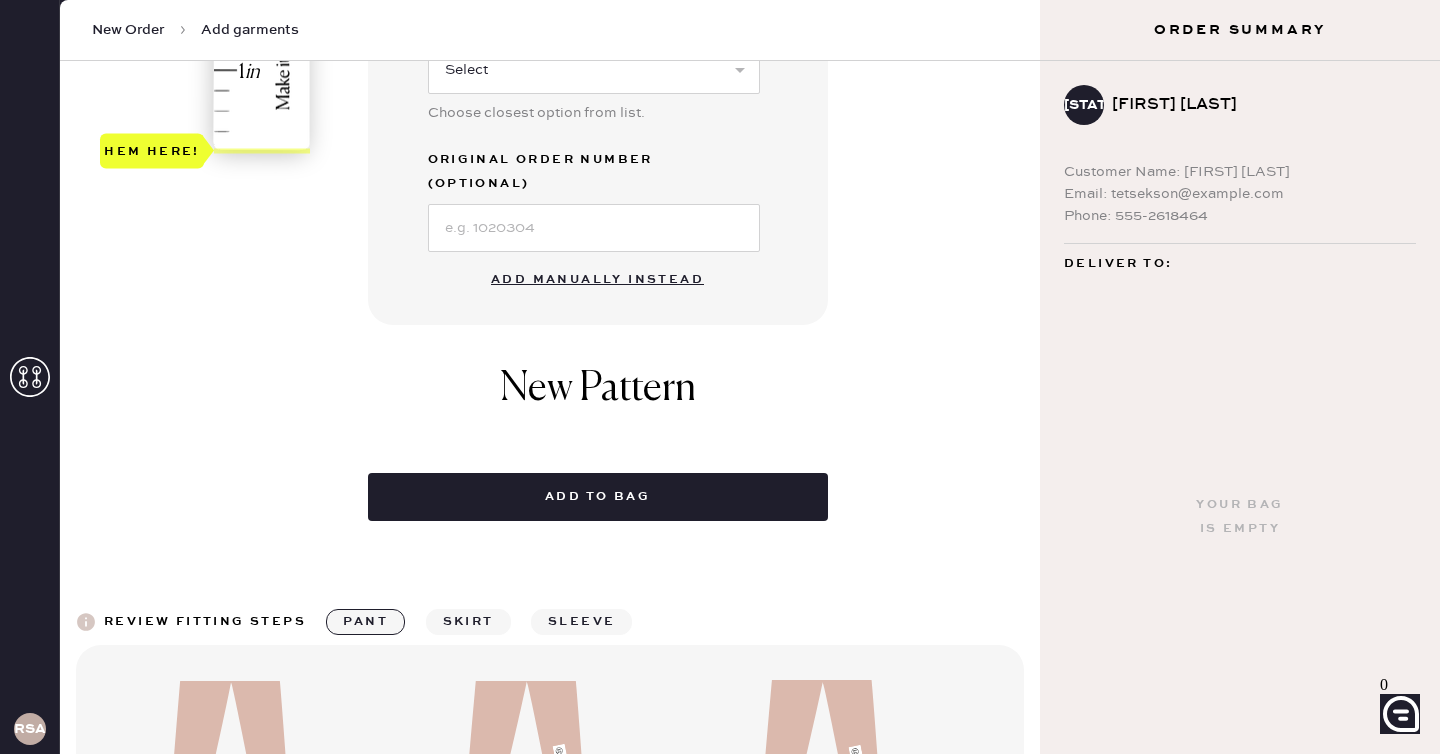 click on "Add manually instead" at bounding box center [597, 280] 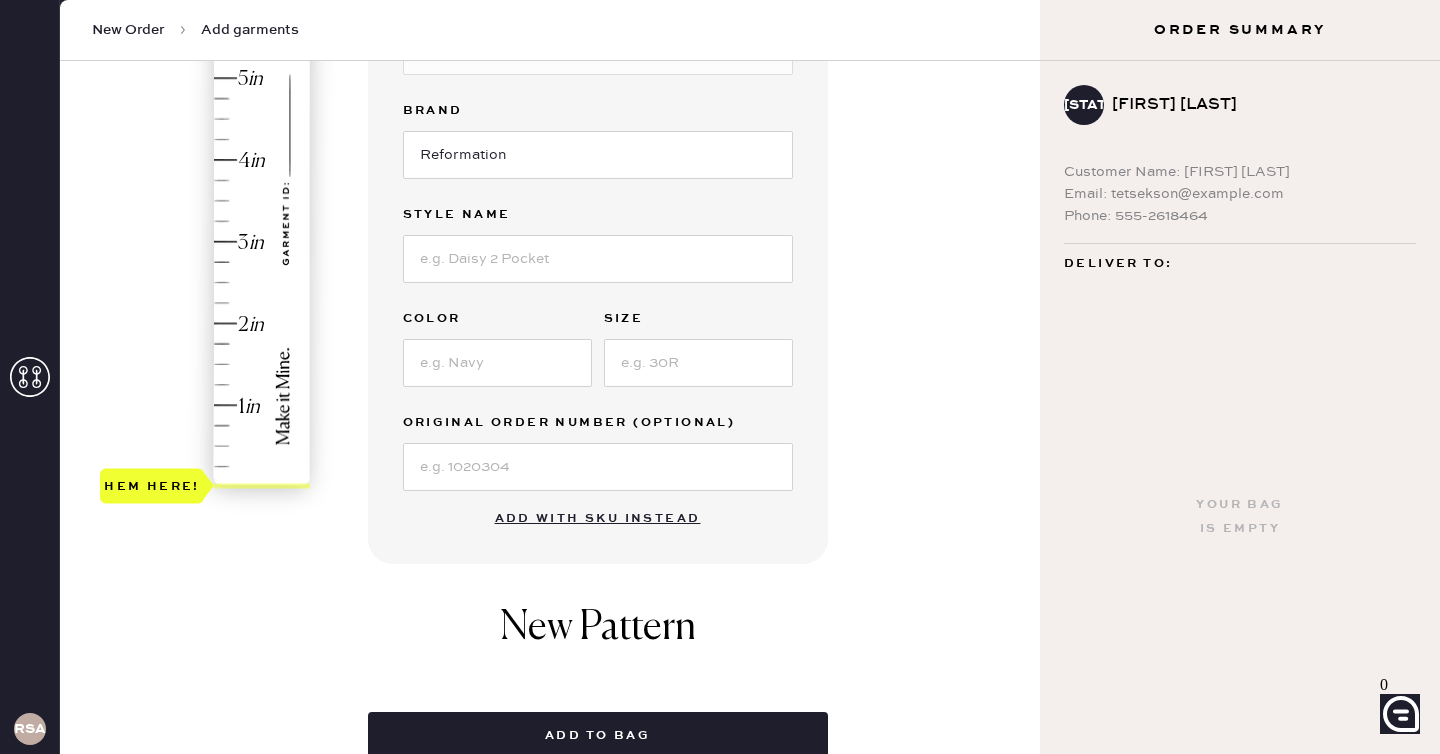 scroll, scrollTop: 0, scrollLeft: 0, axis: both 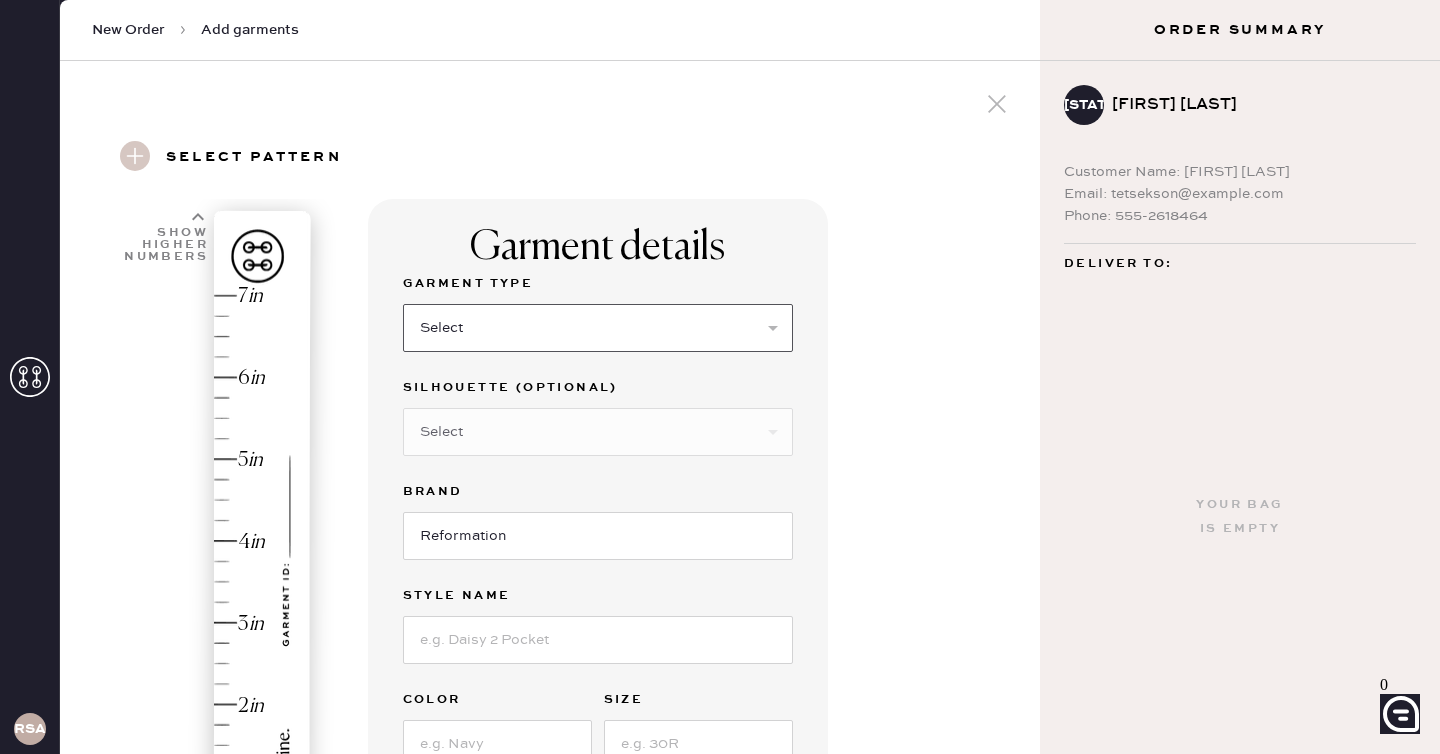 click on "Select Basic Skirt Jeans Leggings Pants Shorts Basic Sleeved Dress Basic Sleeveless Dress Basic Strap Dress Strap Jumpsuit Button Down Top Sleeved Top Sleeveless Top" at bounding box center [598, 328] 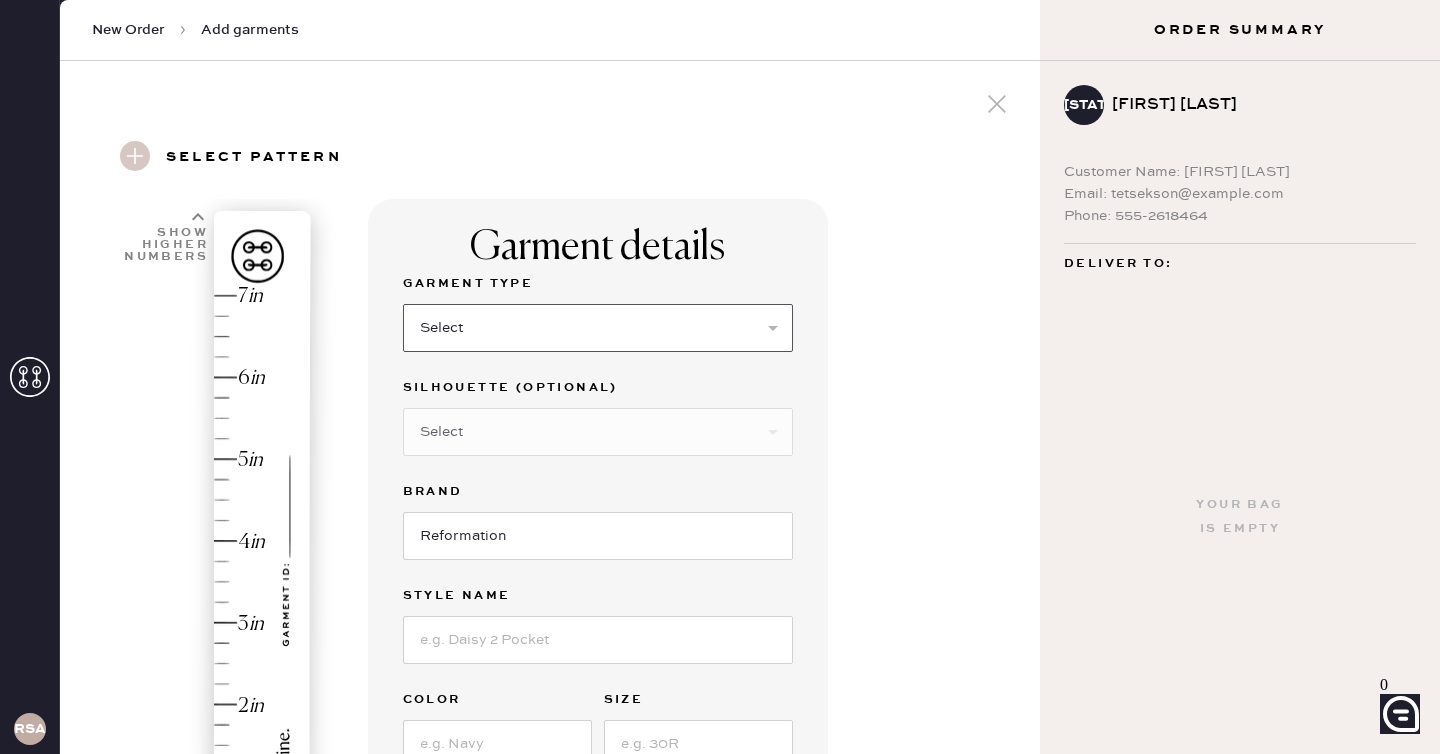 select on "6" 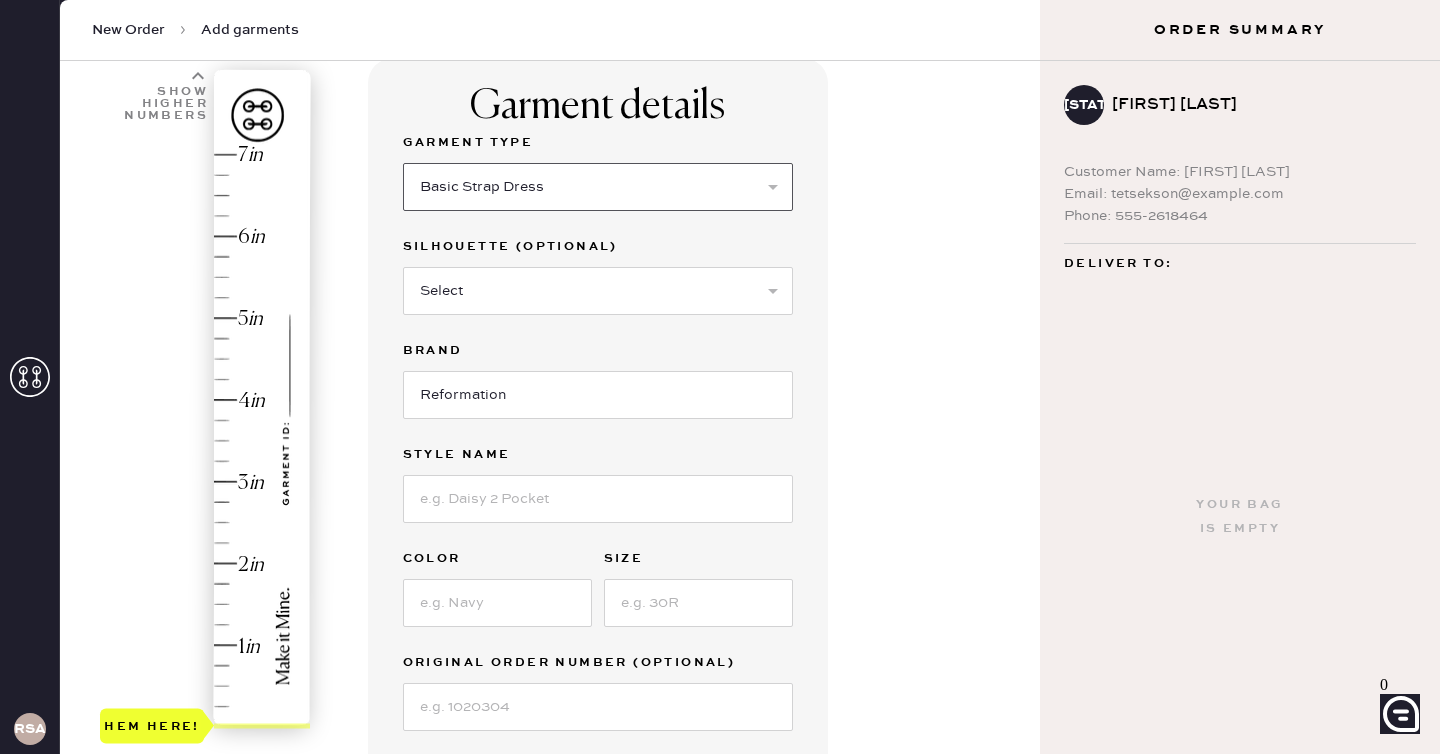 scroll, scrollTop: 143, scrollLeft: 0, axis: vertical 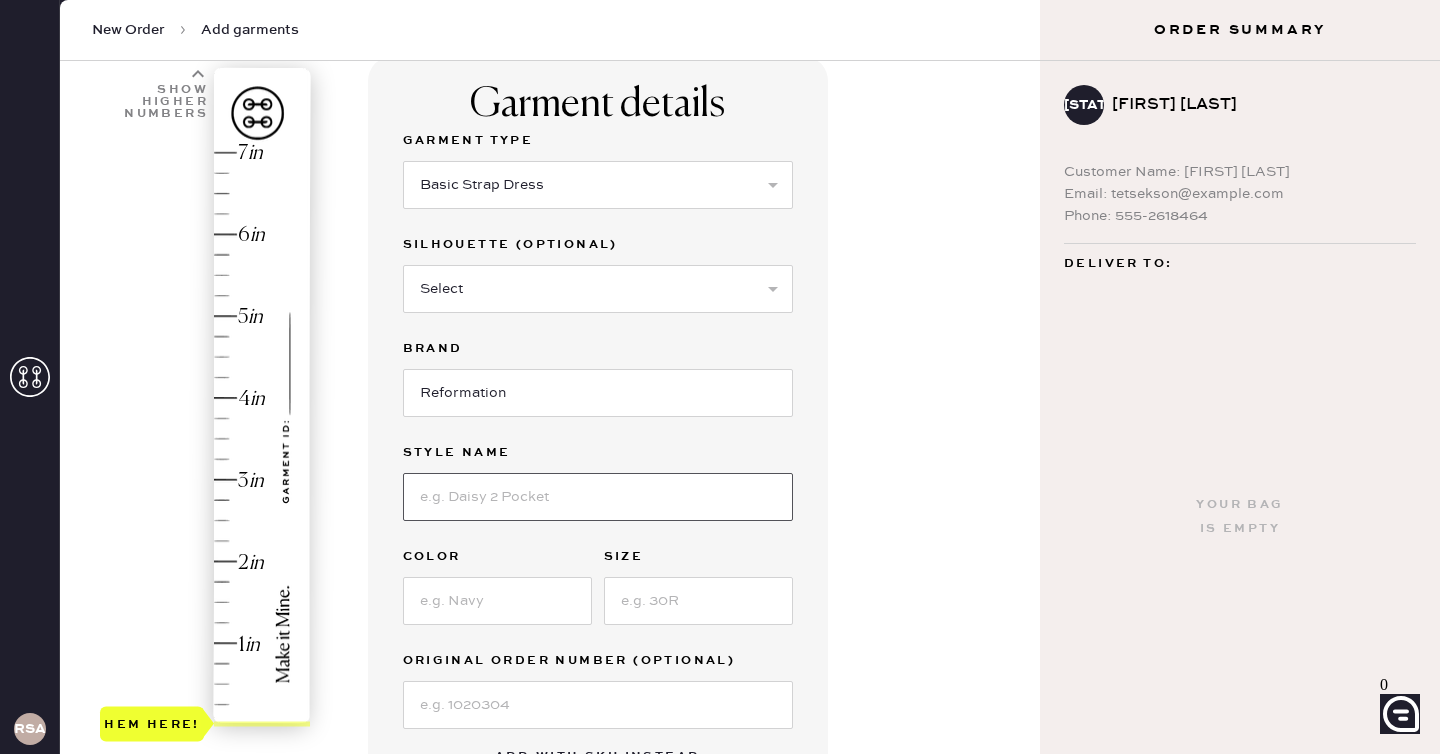 click at bounding box center [598, 497] 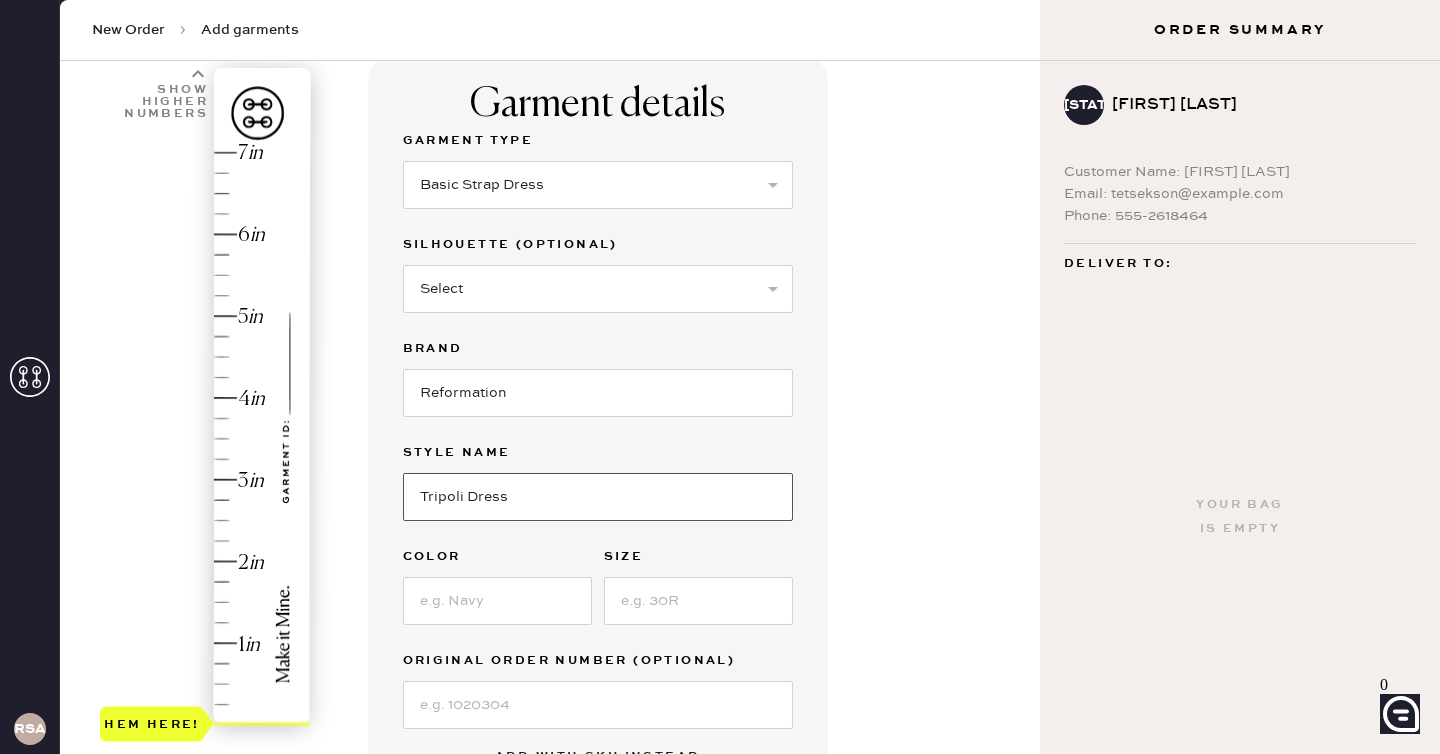 type on "Tripoli Dress" 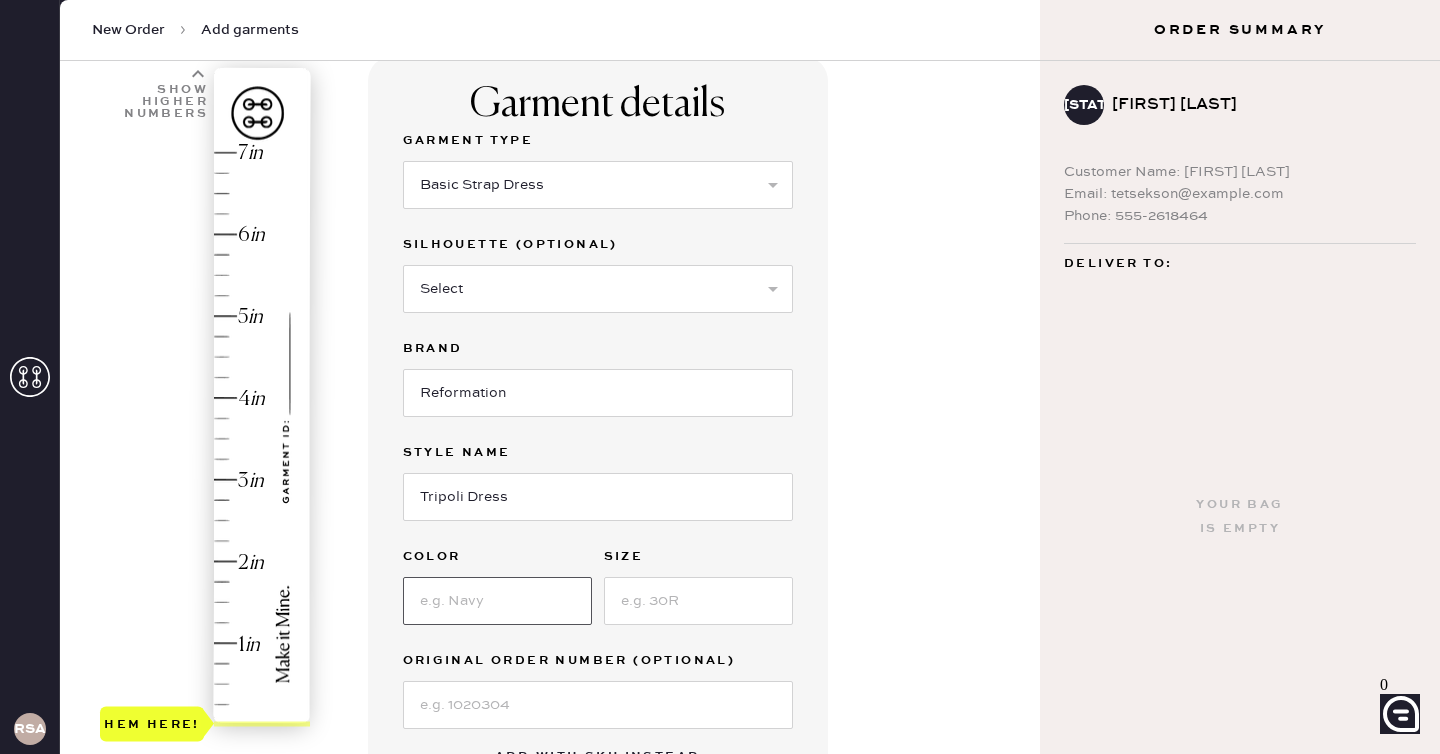 click at bounding box center [497, 601] 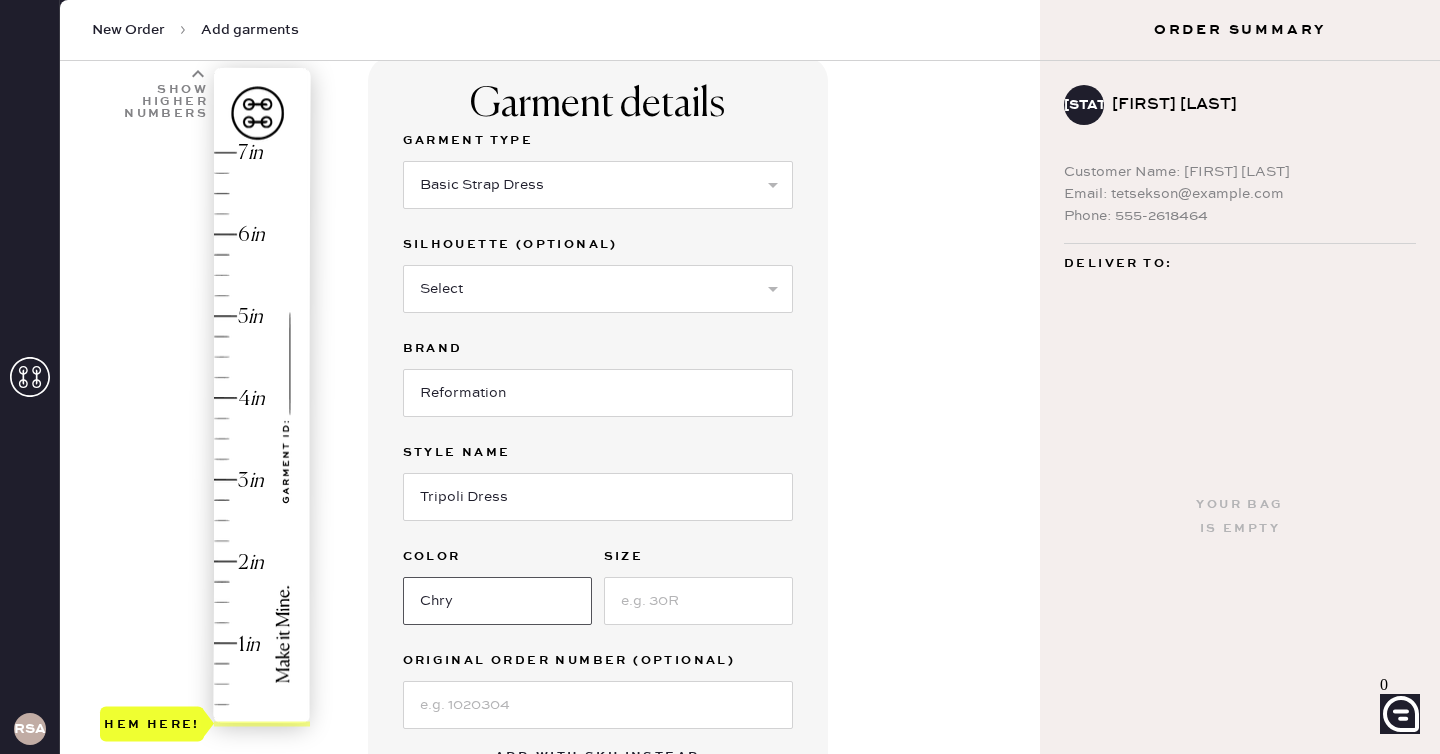 type on "Chrysanthemum" 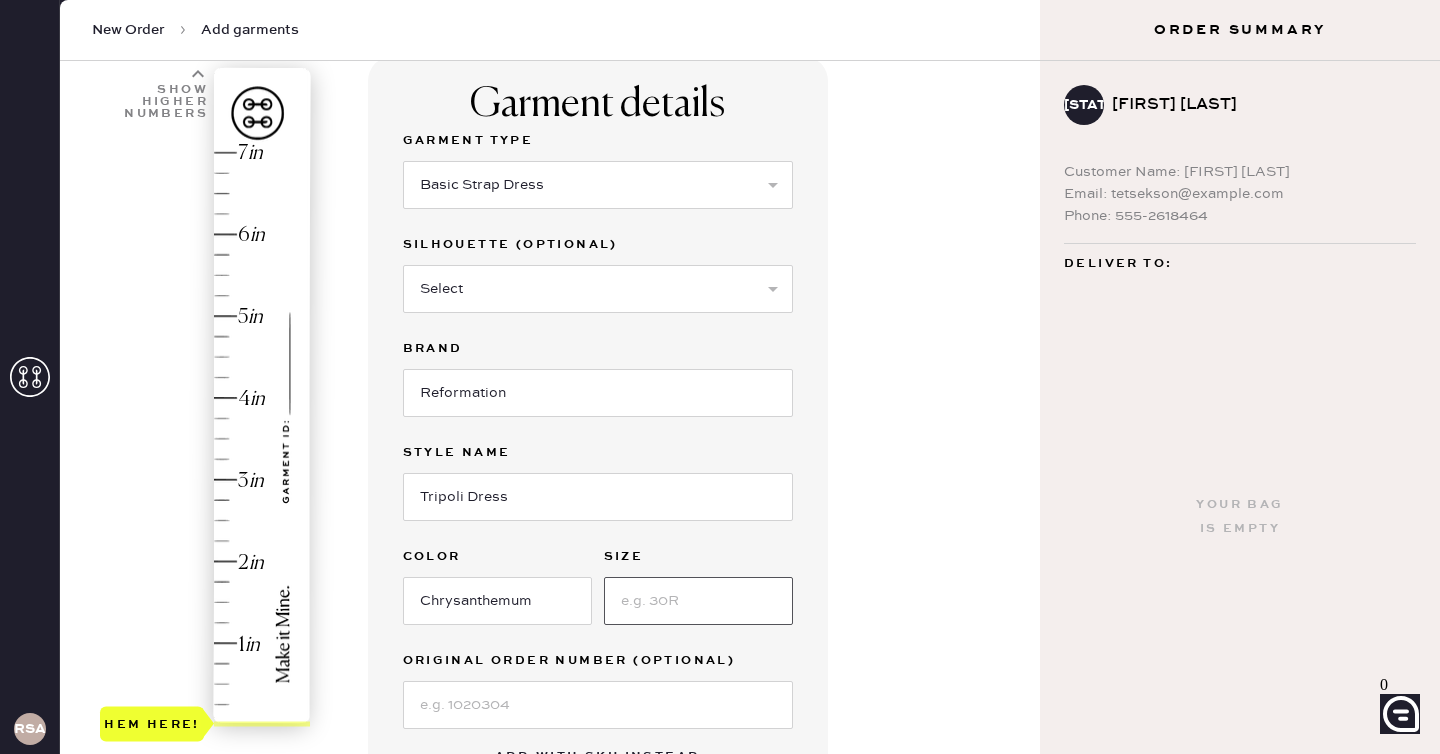 click at bounding box center (698, 601) 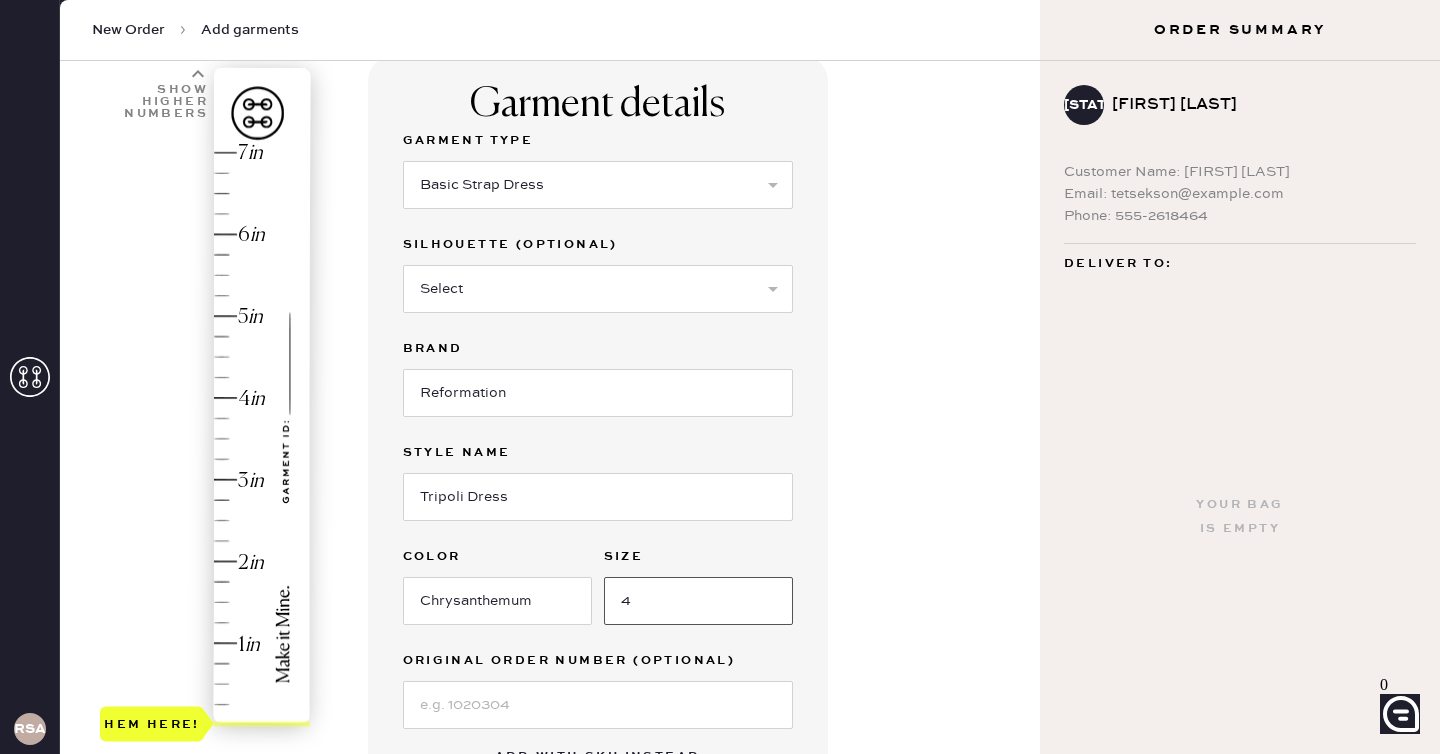 type on "4" 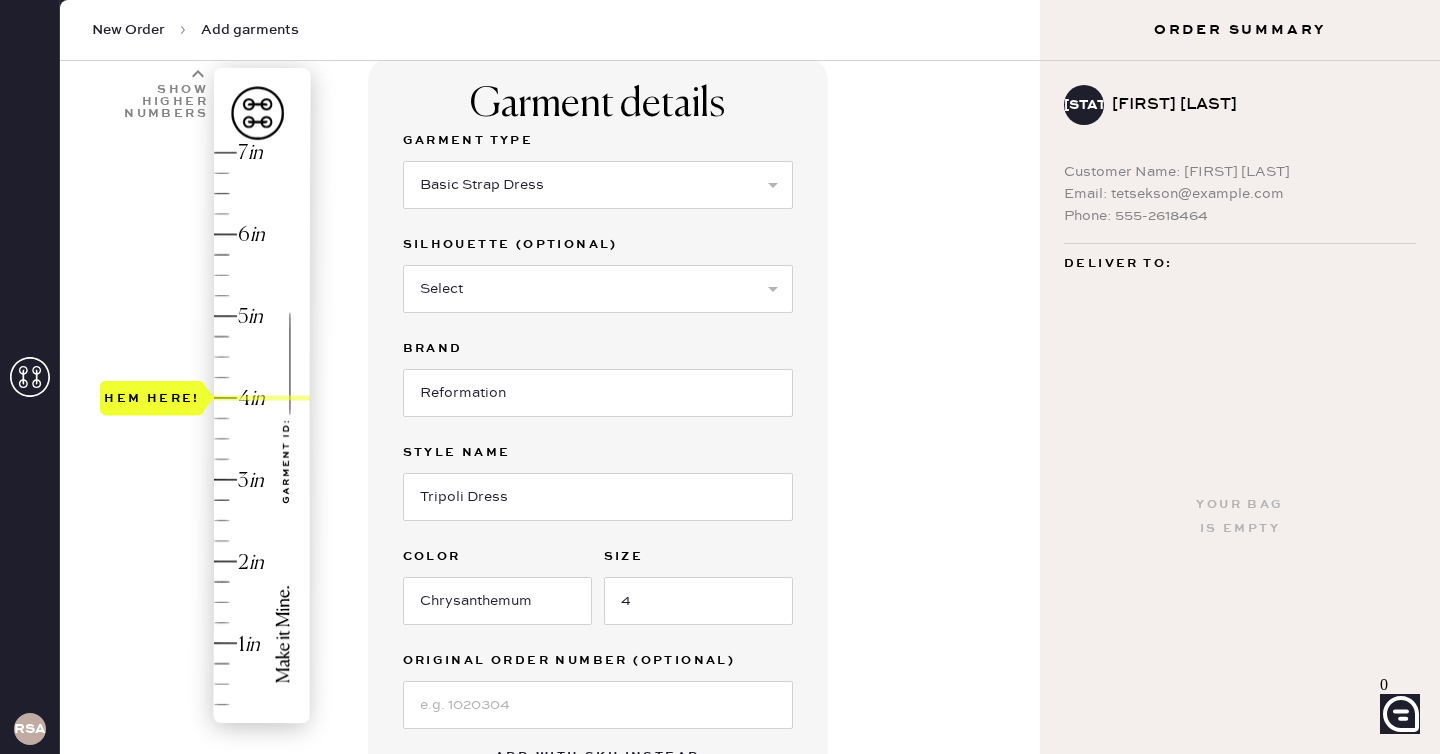 drag, startPoint x: 154, startPoint y: 726, endPoint x: 176, endPoint y: 404, distance: 322.75067 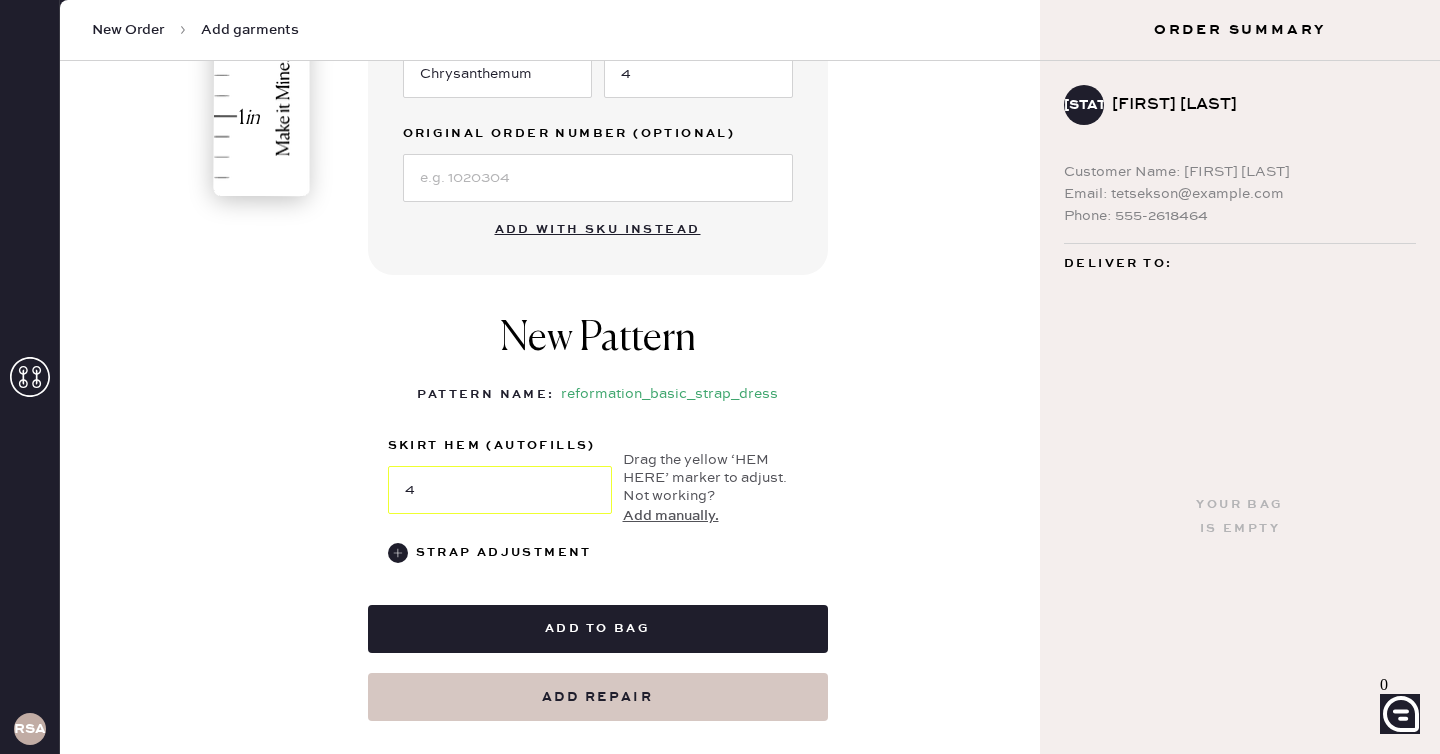scroll, scrollTop: 675, scrollLeft: 0, axis: vertical 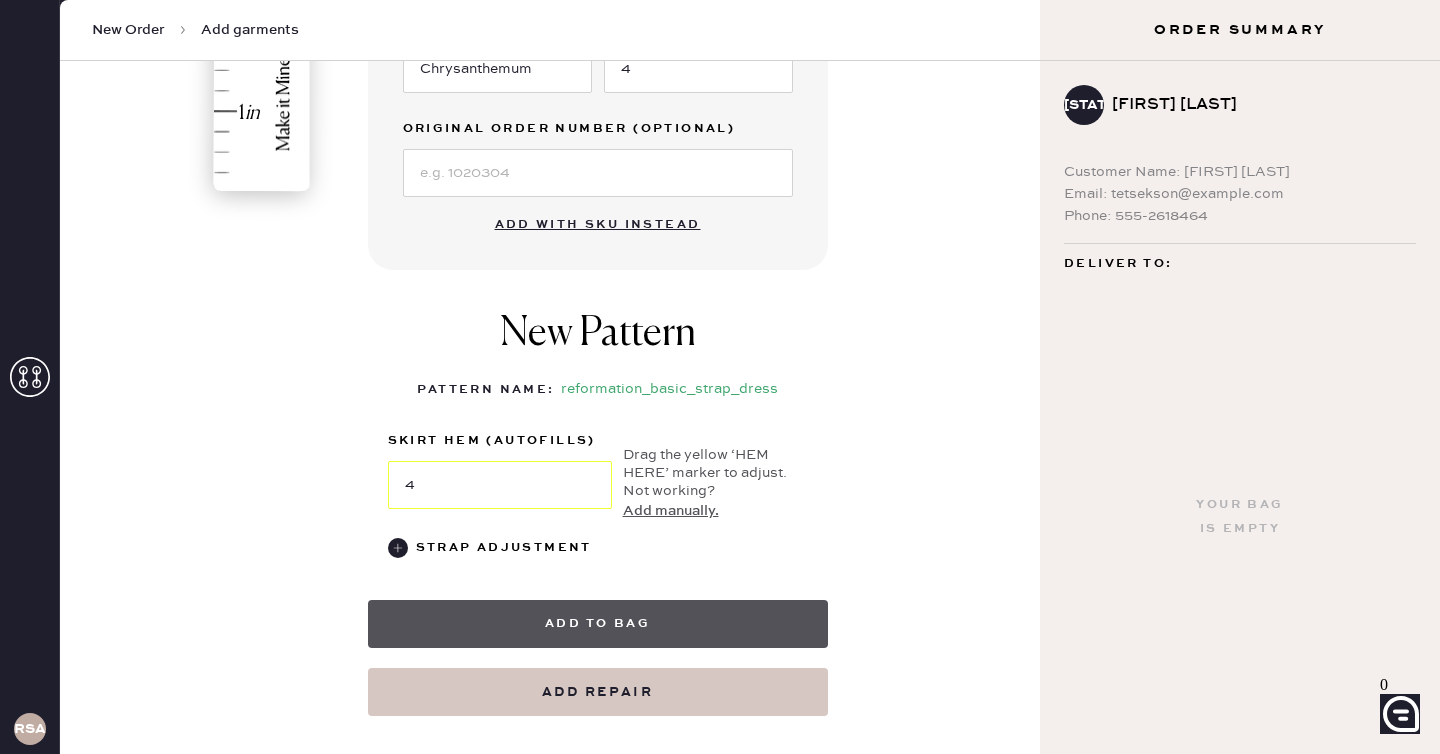click on "Add to bag" at bounding box center (598, 624) 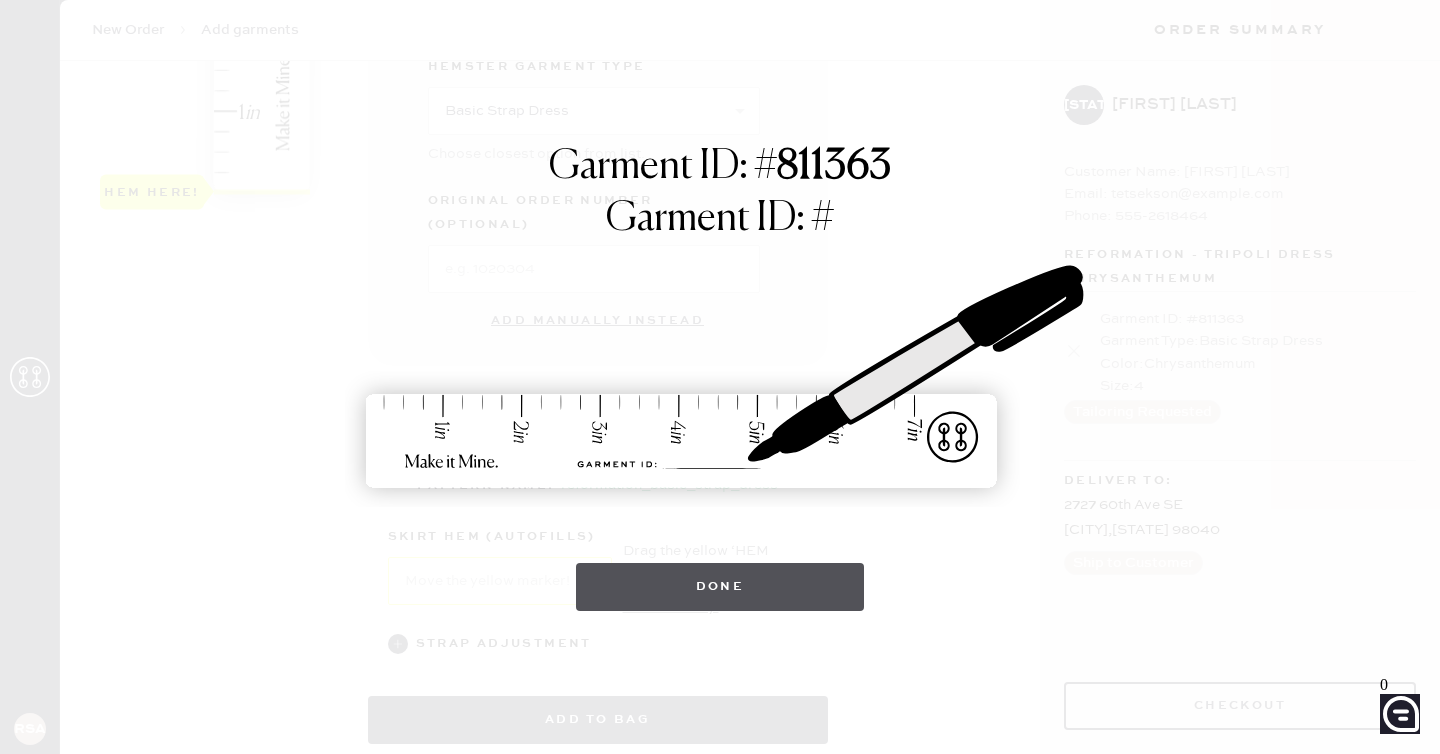 click on "Done" at bounding box center (720, 587) 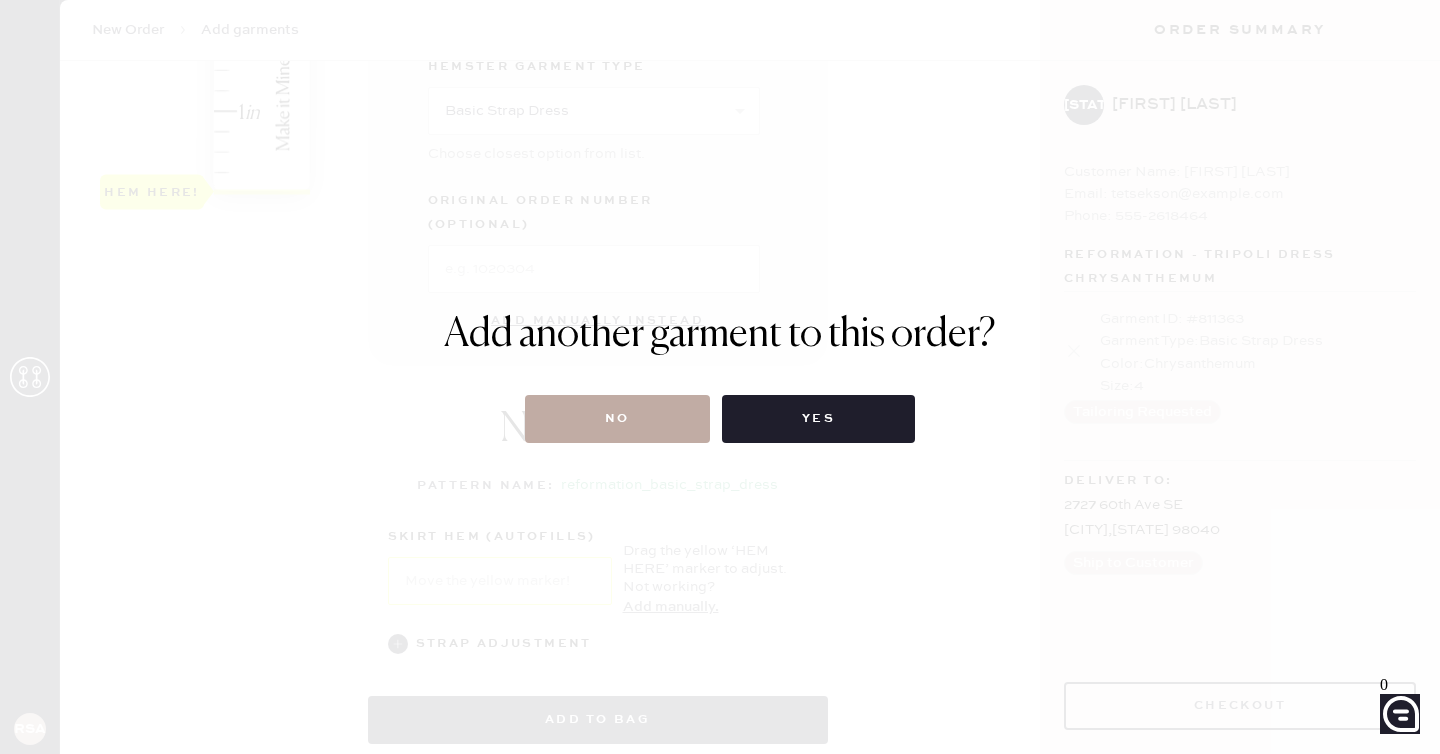 click on "No" at bounding box center (617, 419) 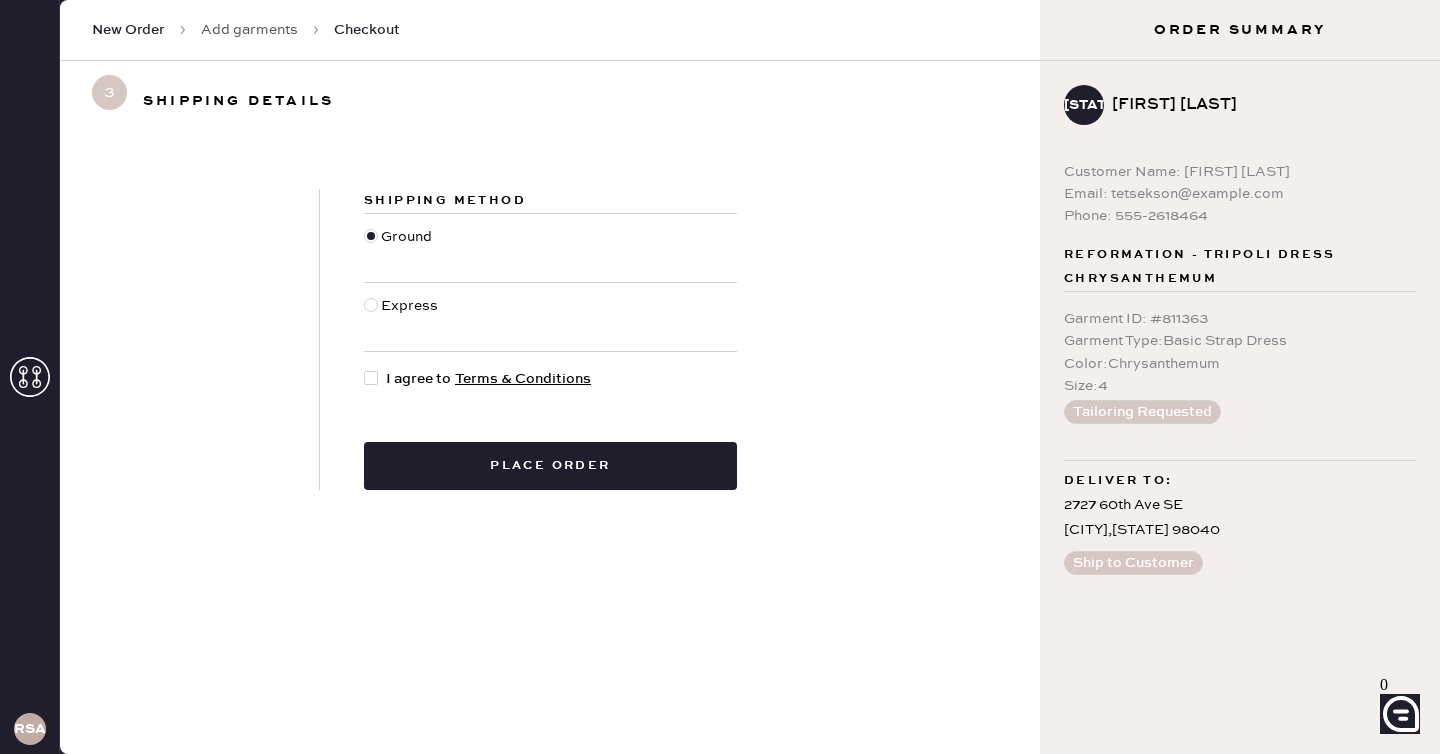 click on "I agree to Terms & Conditions" at bounding box center [488, 379] 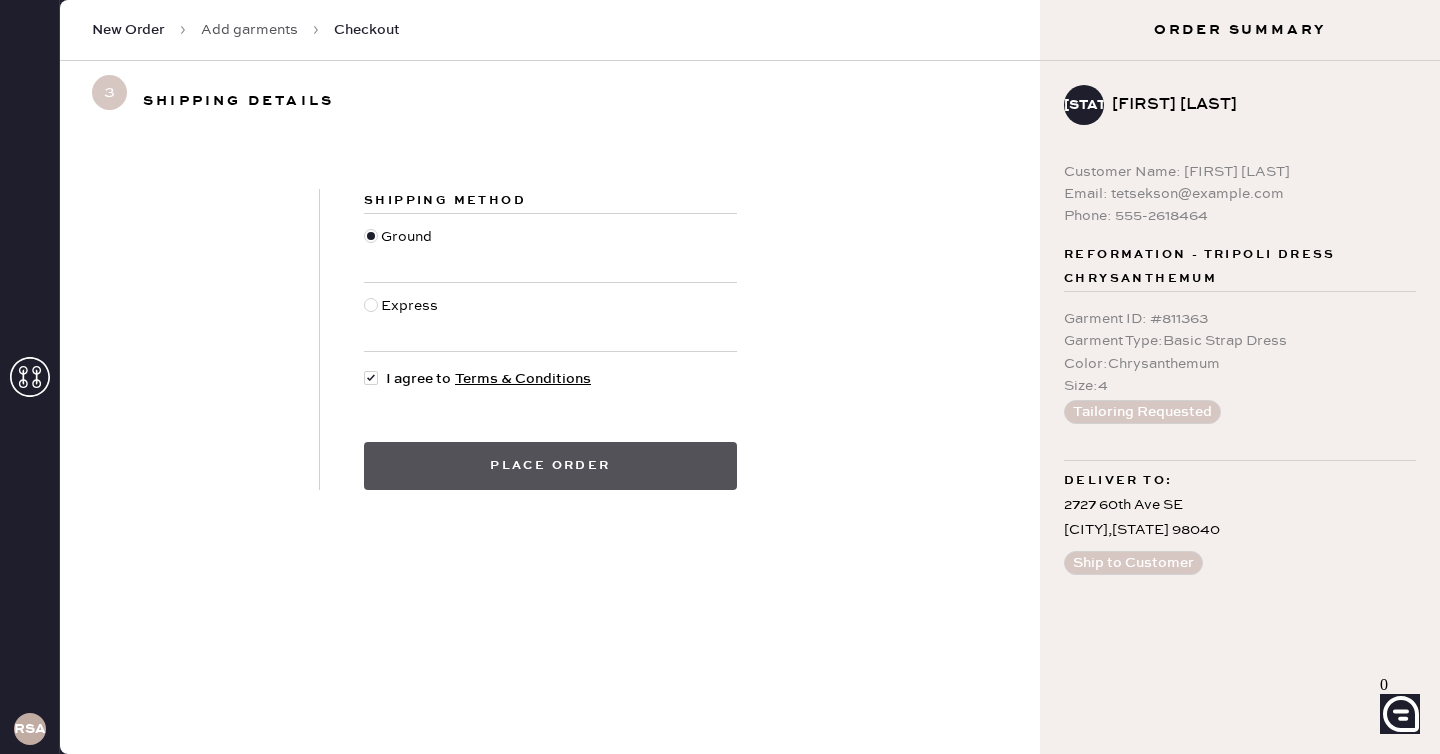 click on "Place order" at bounding box center [550, 466] 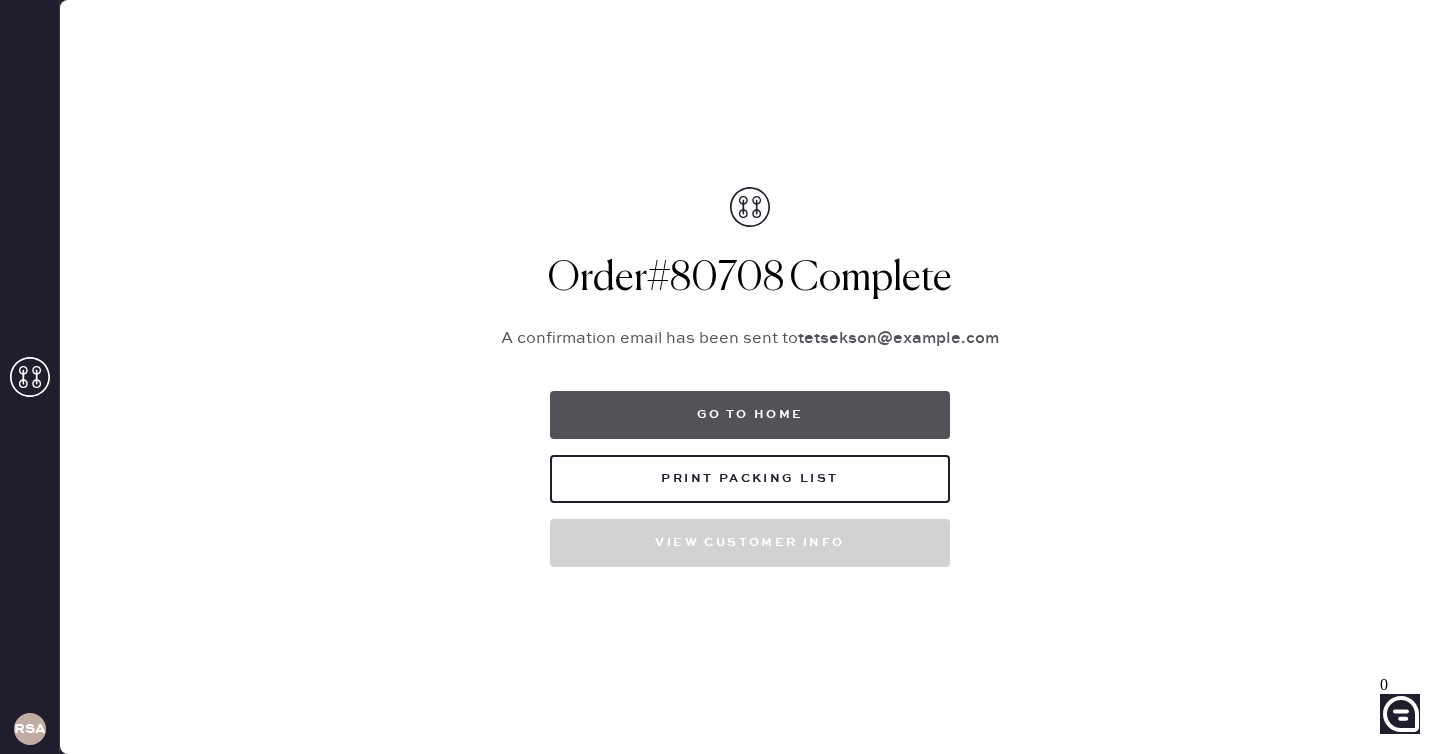 click on "Go to home" at bounding box center (750, 415) 